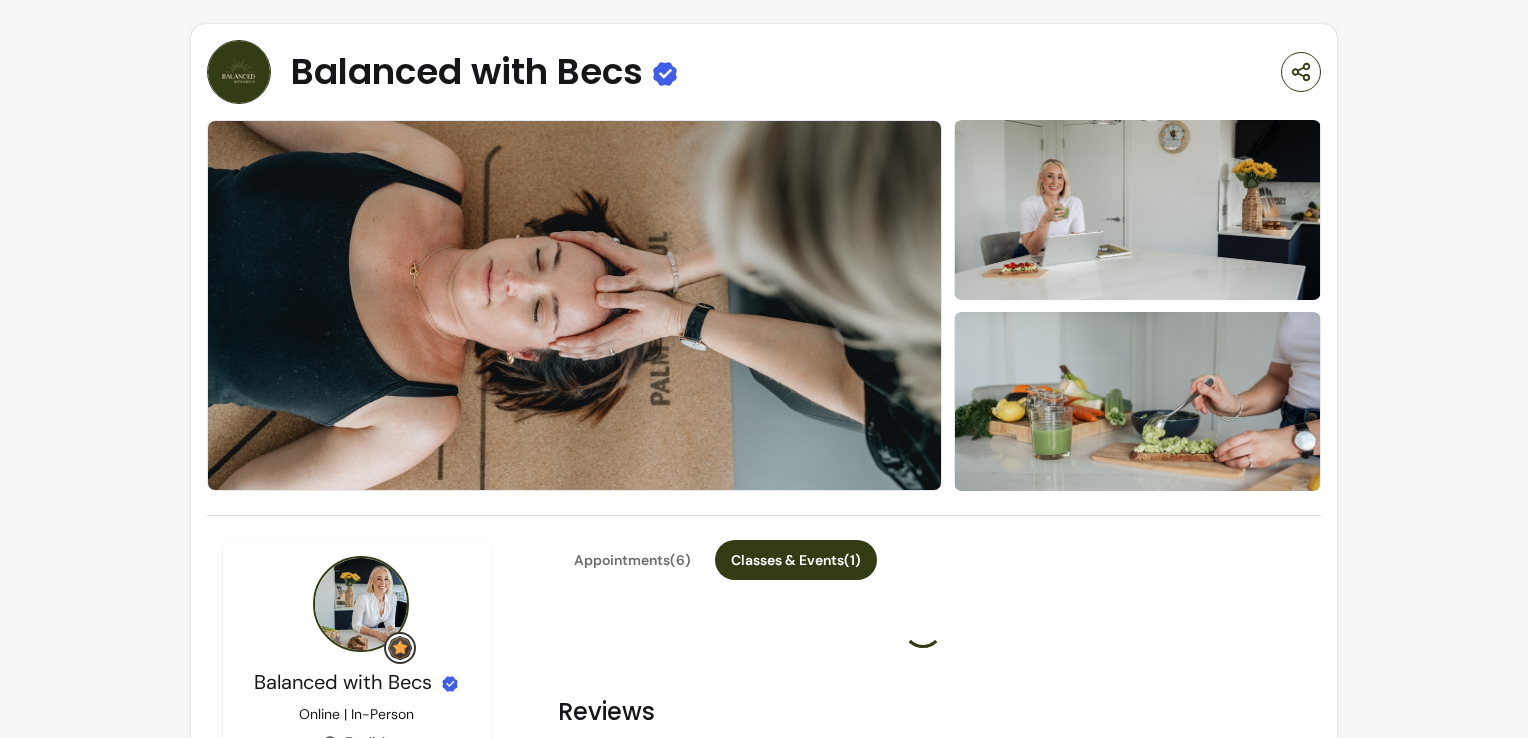 scroll, scrollTop: 0, scrollLeft: 0, axis: both 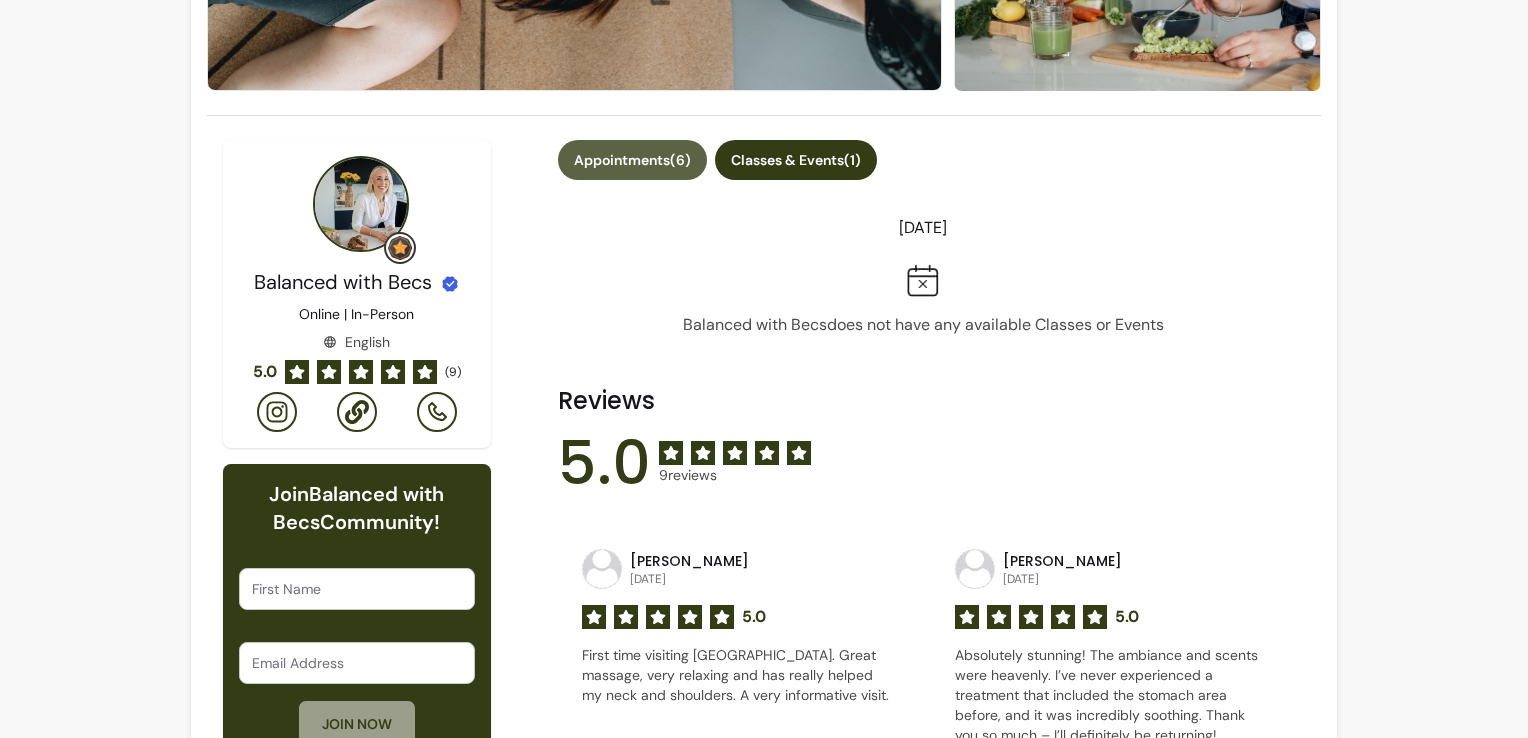 click on "Appointments  ( 6 )" at bounding box center [632, 160] 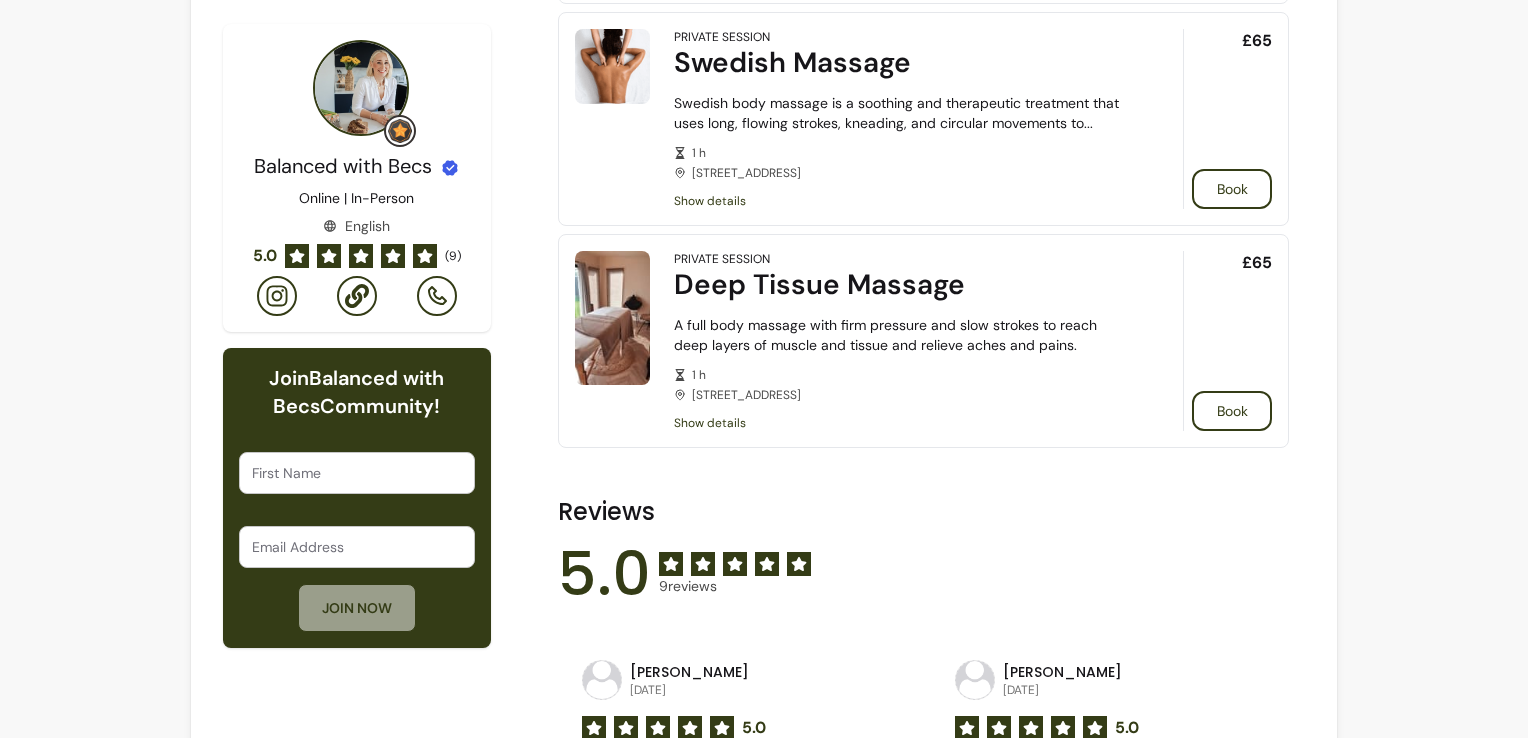 scroll, scrollTop: 1500, scrollLeft: 0, axis: vertical 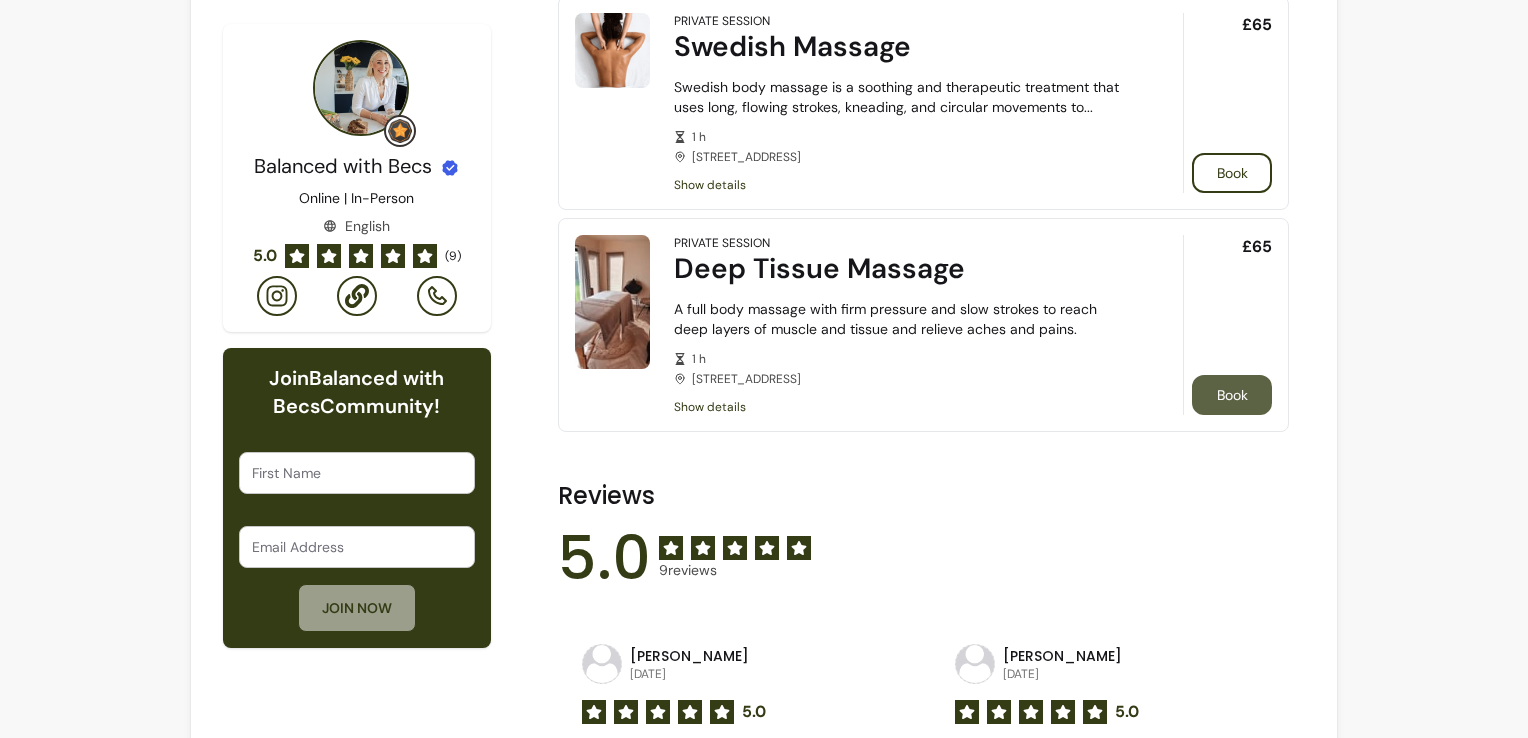 click on "Book" at bounding box center (1232, 395) 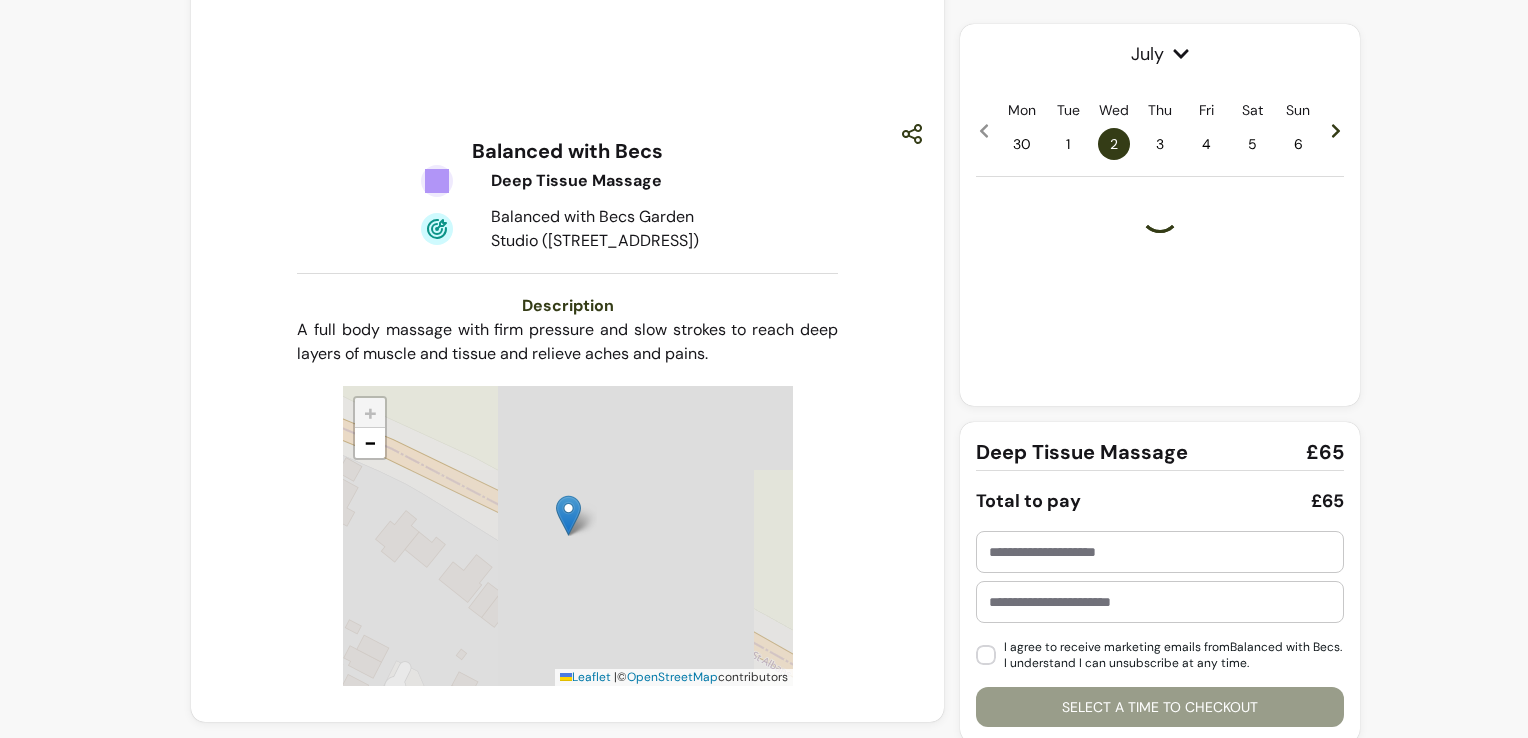 scroll, scrollTop: 0, scrollLeft: 0, axis: both 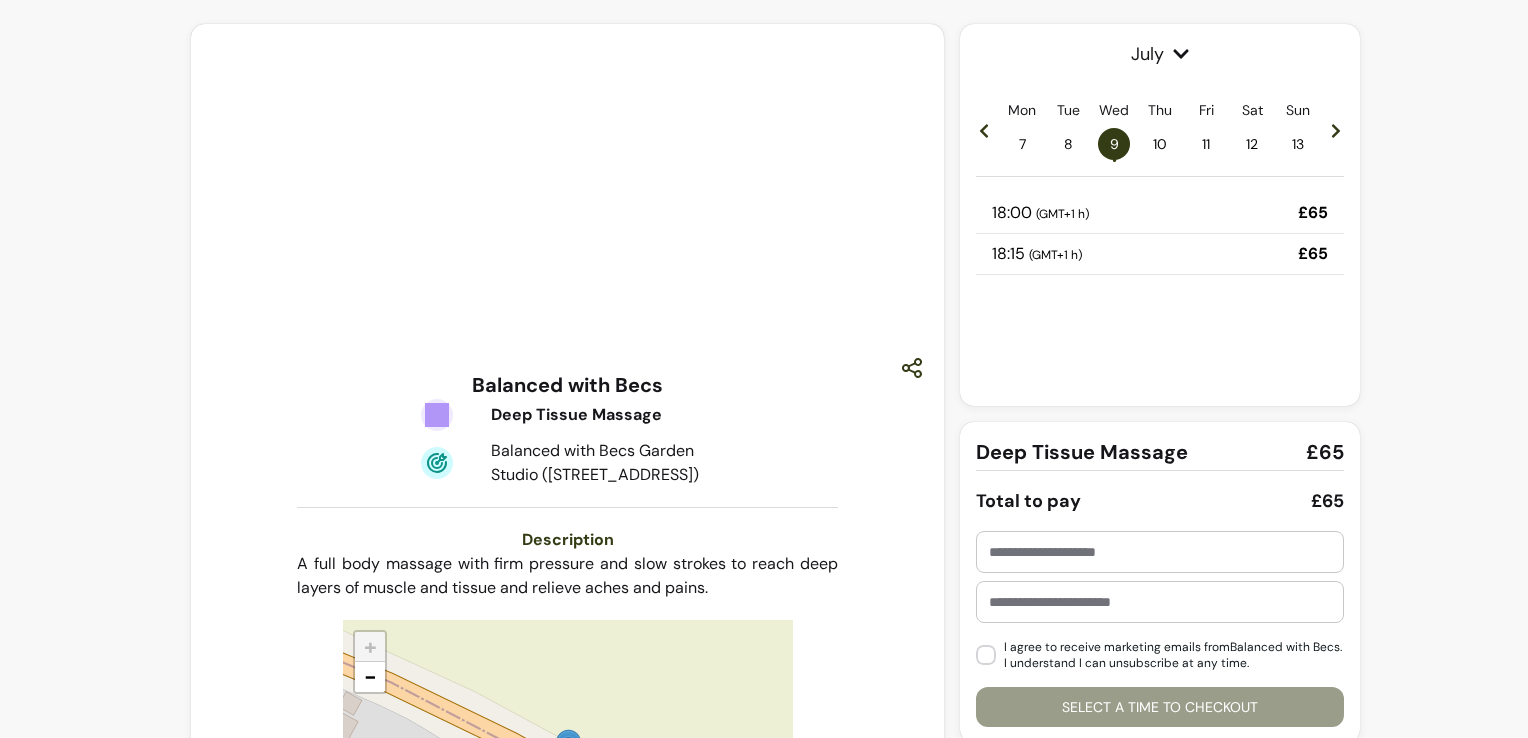 click on "10" at bounding box center (1160, 144) 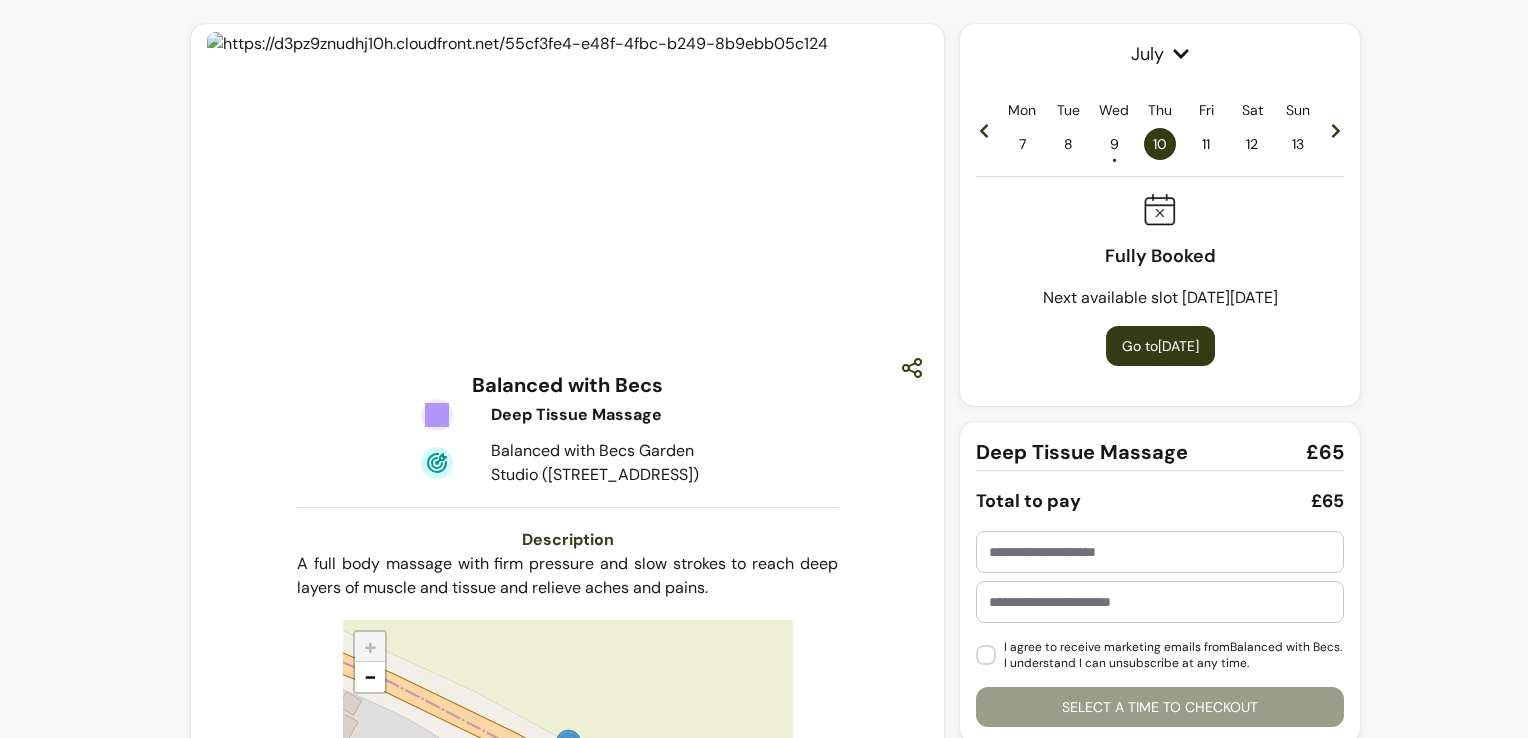 drag, startPoint x: 1186, startPoint y: 146, endPoint x: 1198, endPoint y: 146, distance: 12 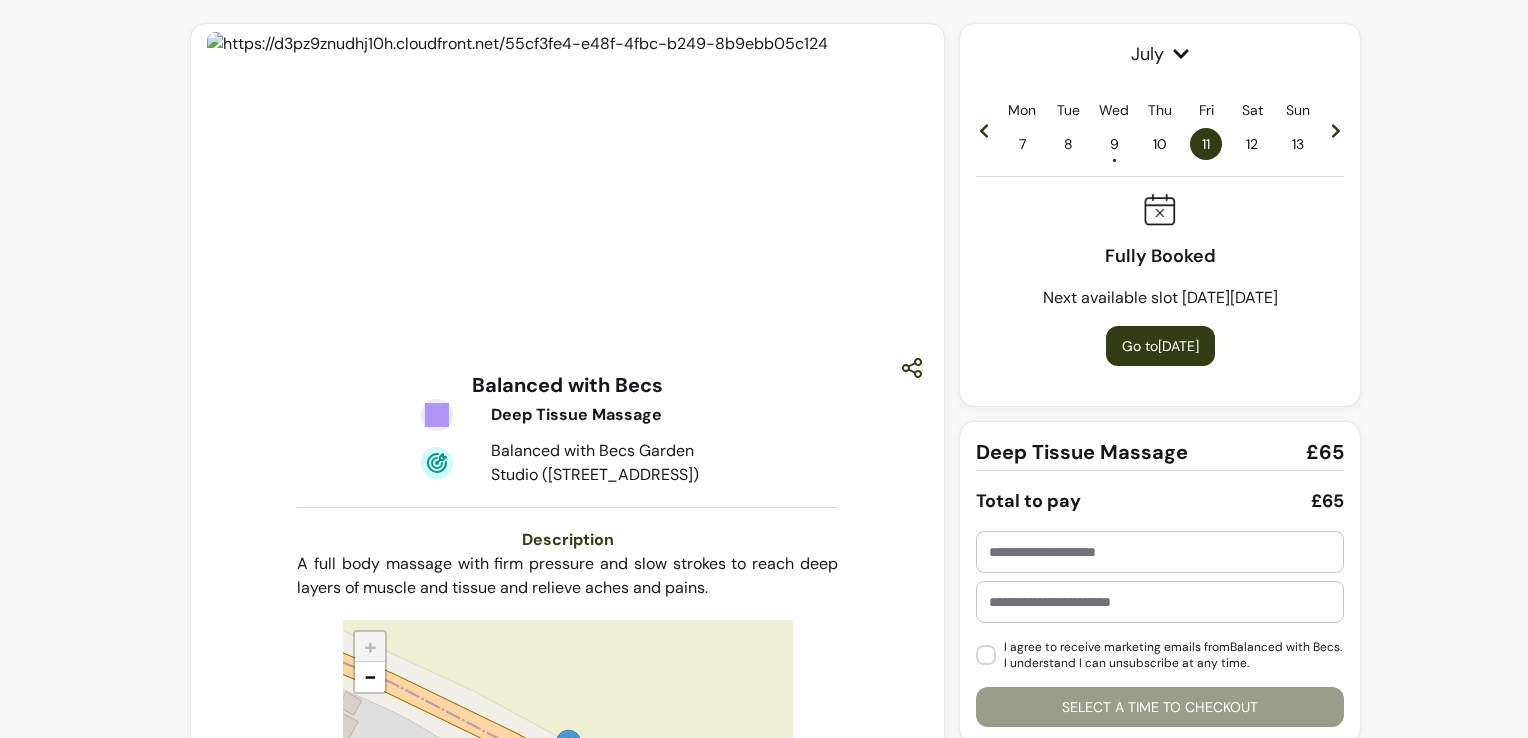 click on "12" at bounding box center [1252, 144] 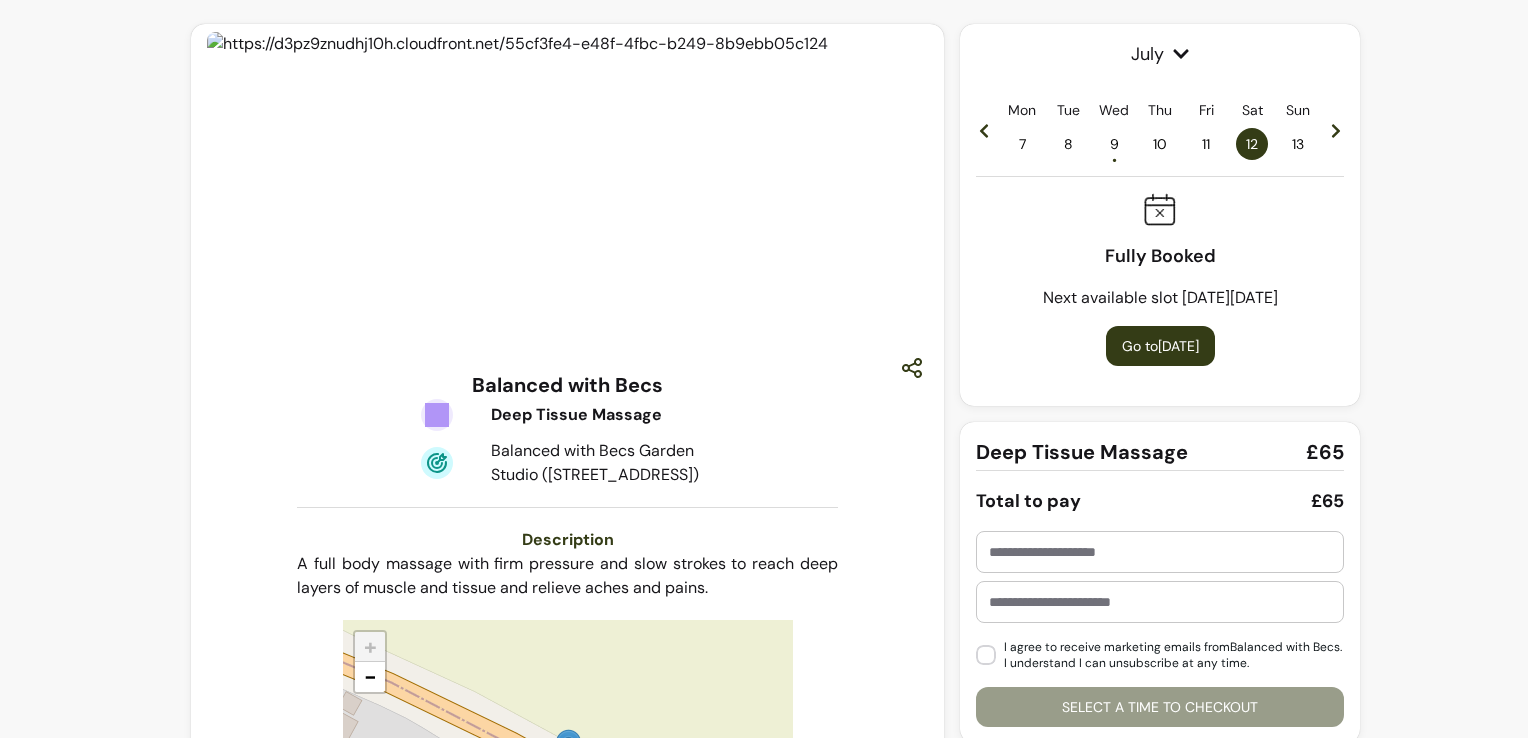 click on "13" at bounding box center (1298, 144) 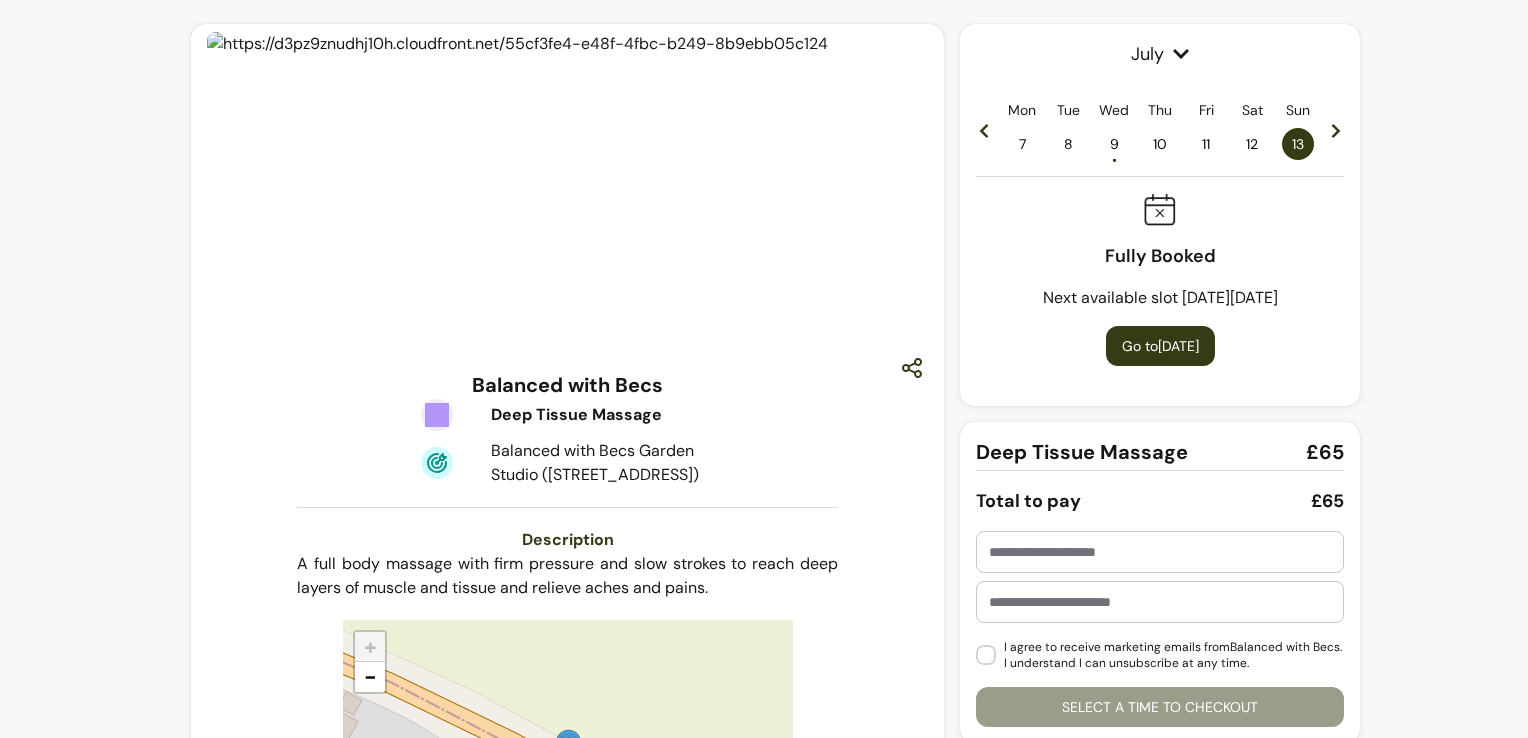 click 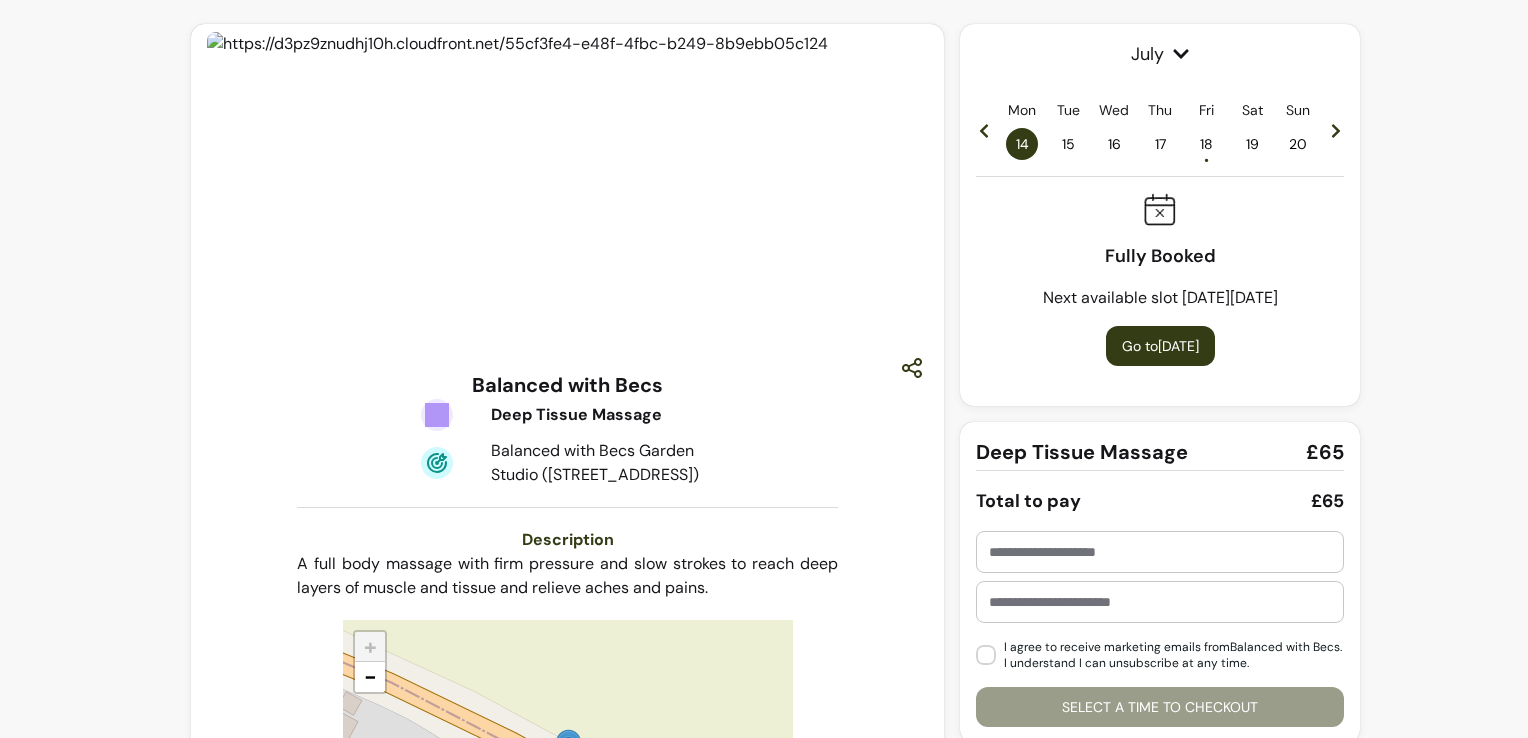 click on "15" at bounding box center [1068, 144] 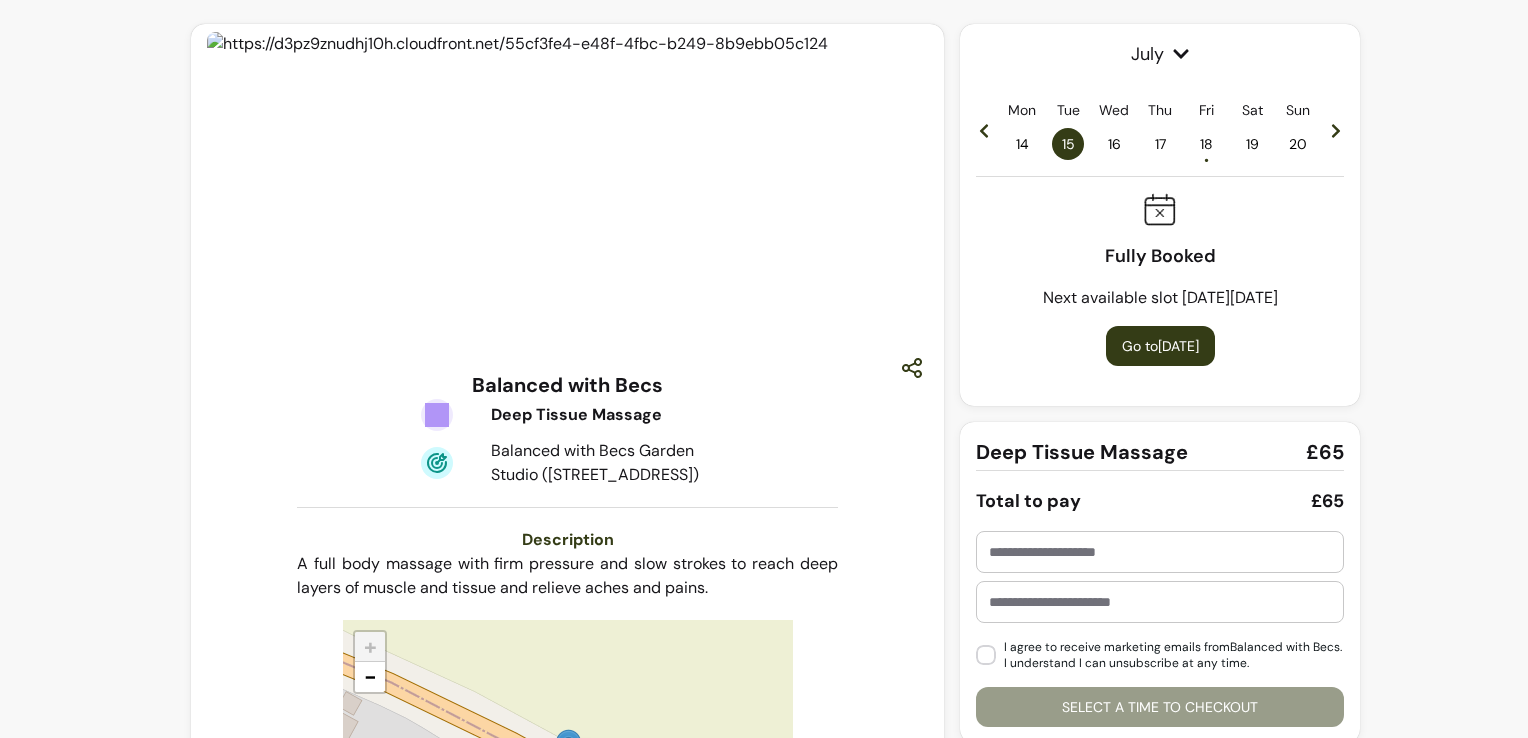 click on "16" at bounding box center (1114, 144) 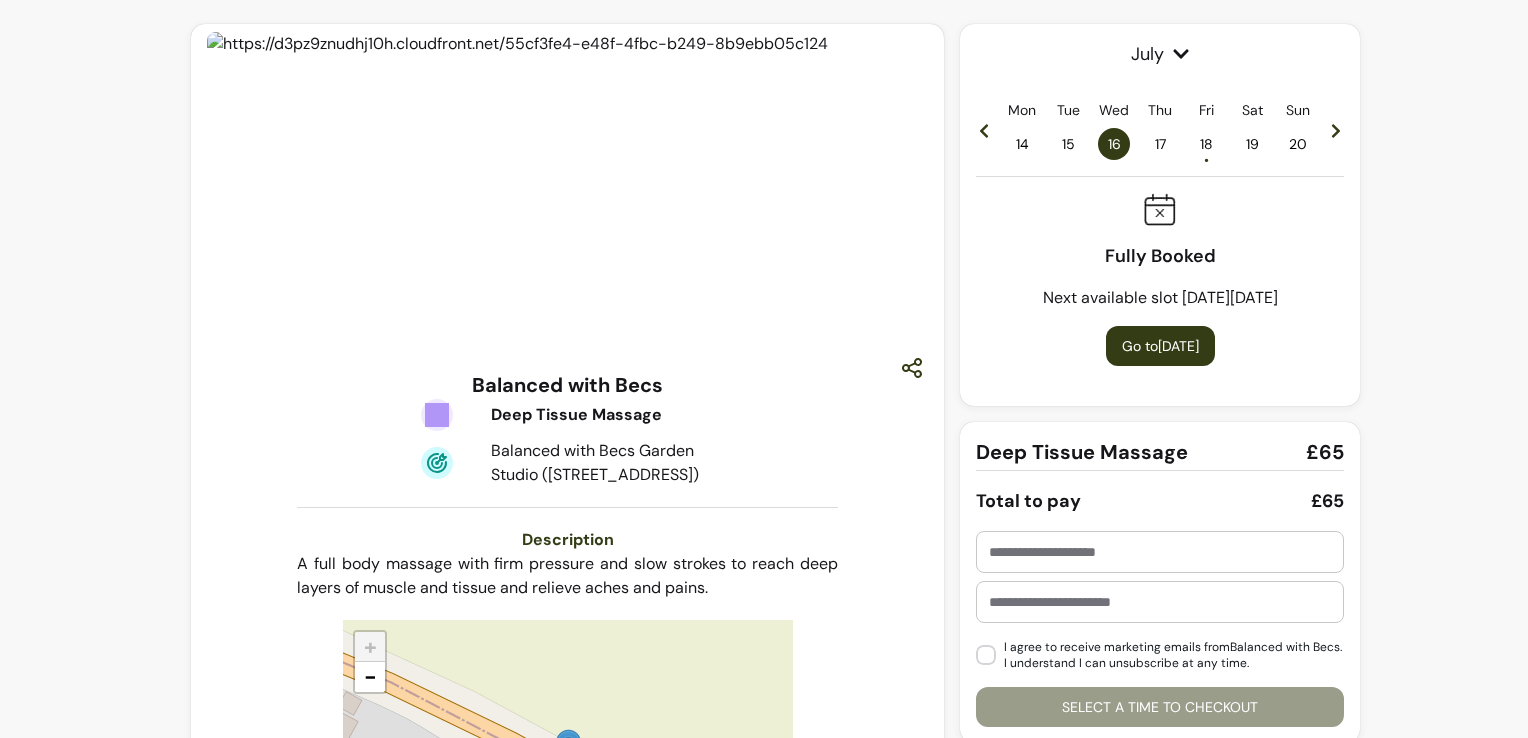 drag, startPoint x: 1100, startPoint y: 146, endPoint x: 1295, endPoint y: 246, distance: 219.14607 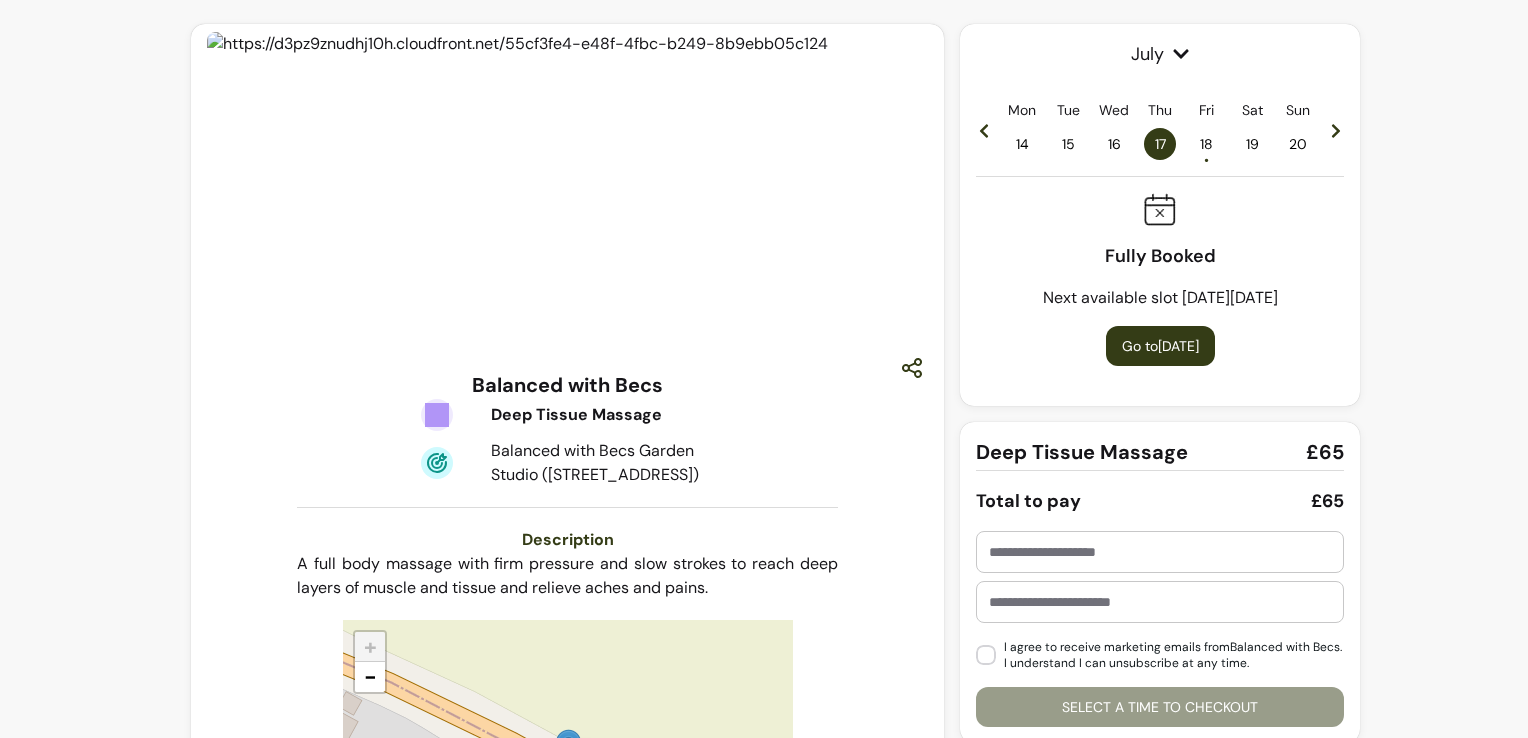 click on "18 •" at bounding box center [1206, 144] 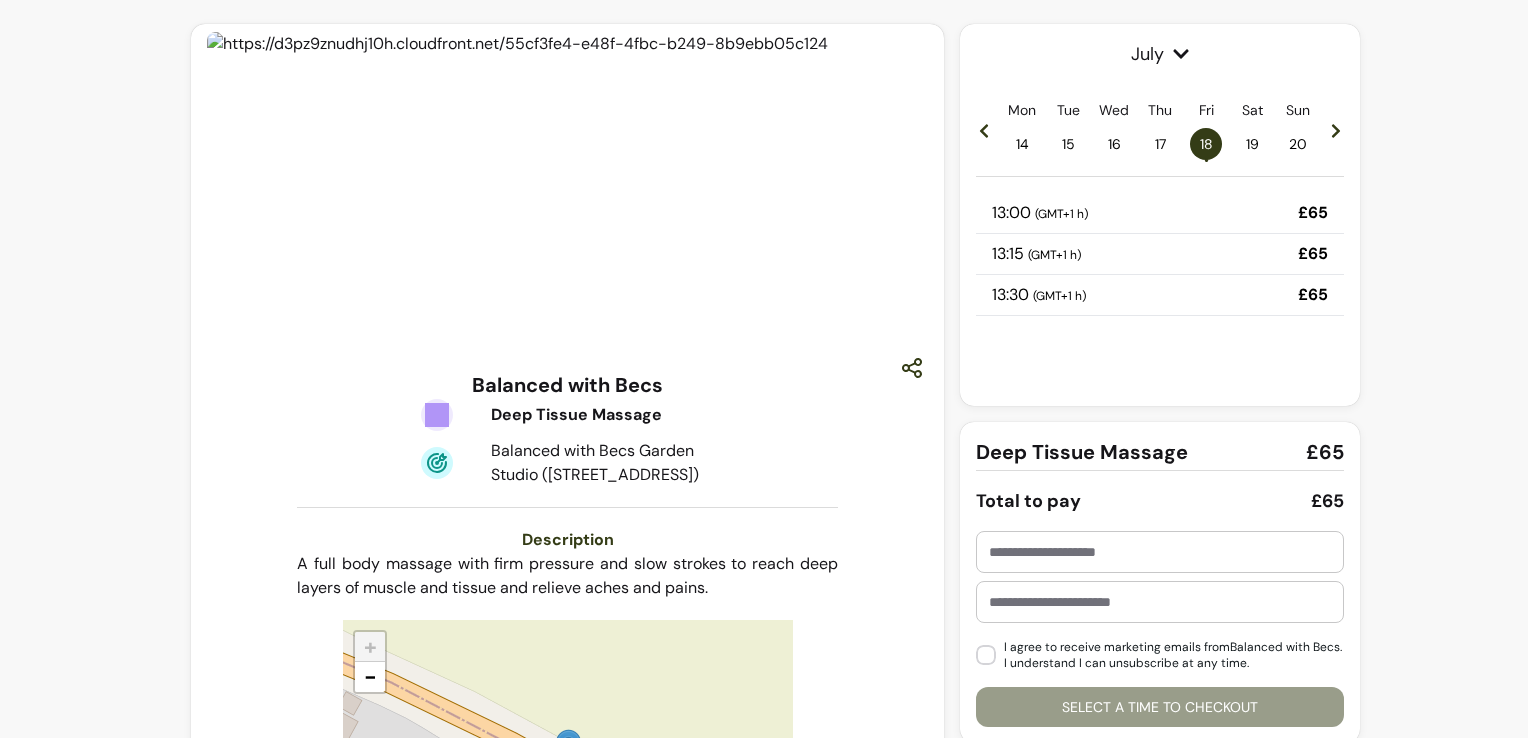 click on "19" at bounding box center [1252, 144] 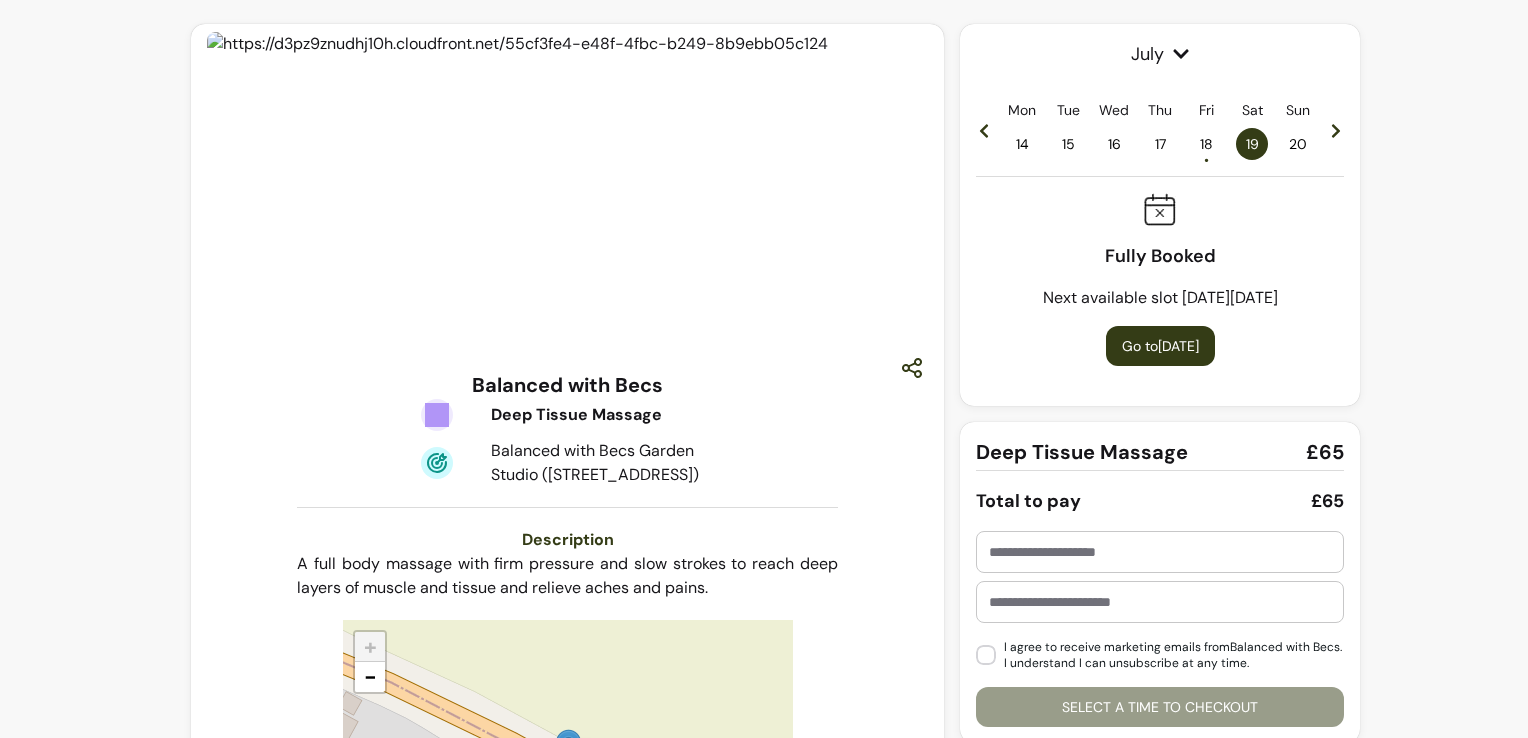 click on "20" at bounding box center (1298, 144) 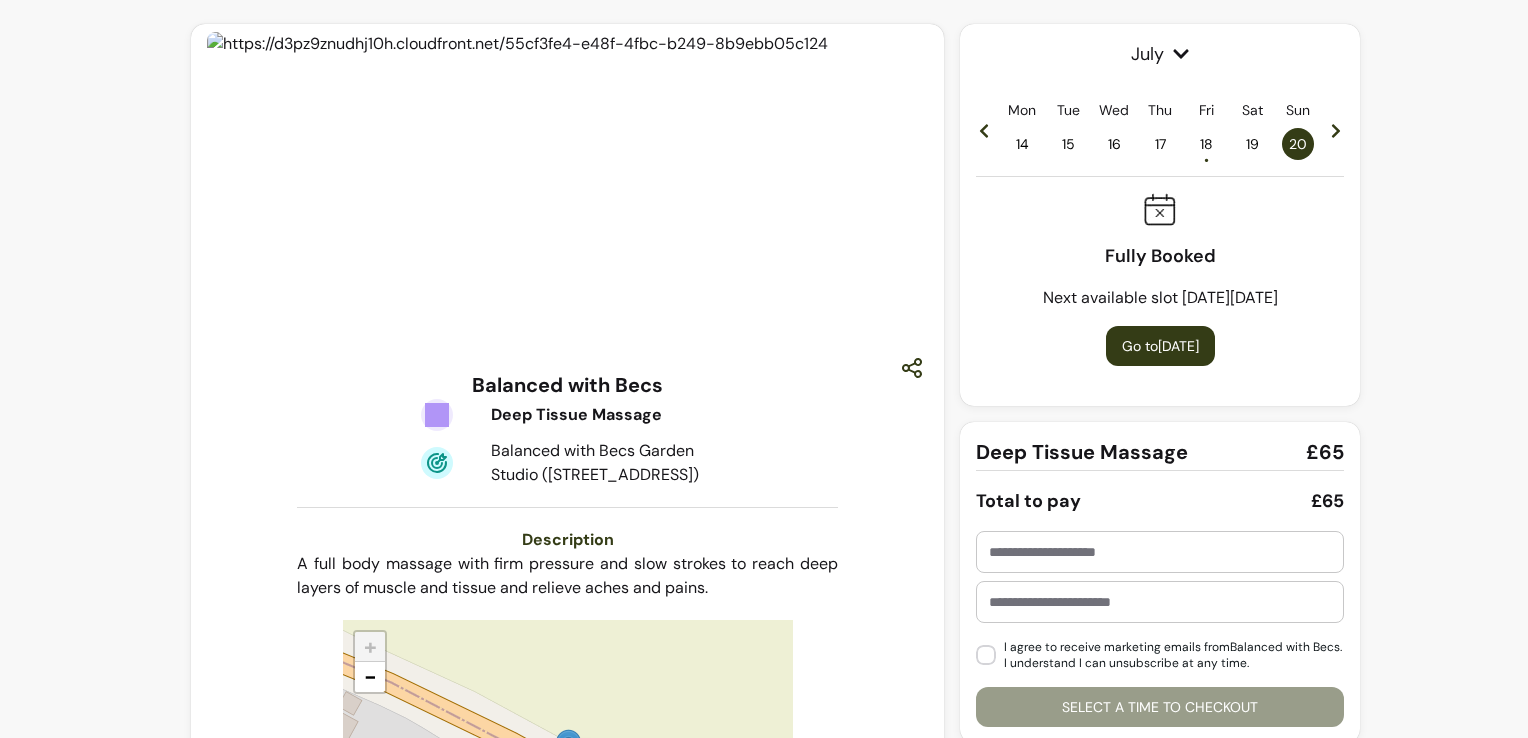 click on "July   Mon 14 Tue 15 Wed 16 Thu 17 Fri 18 • Sat 19 Sun 20 Fully Booked Next available slot [DATE][DATE] Go to  [DATE]" at bounding box center [1160, 215] 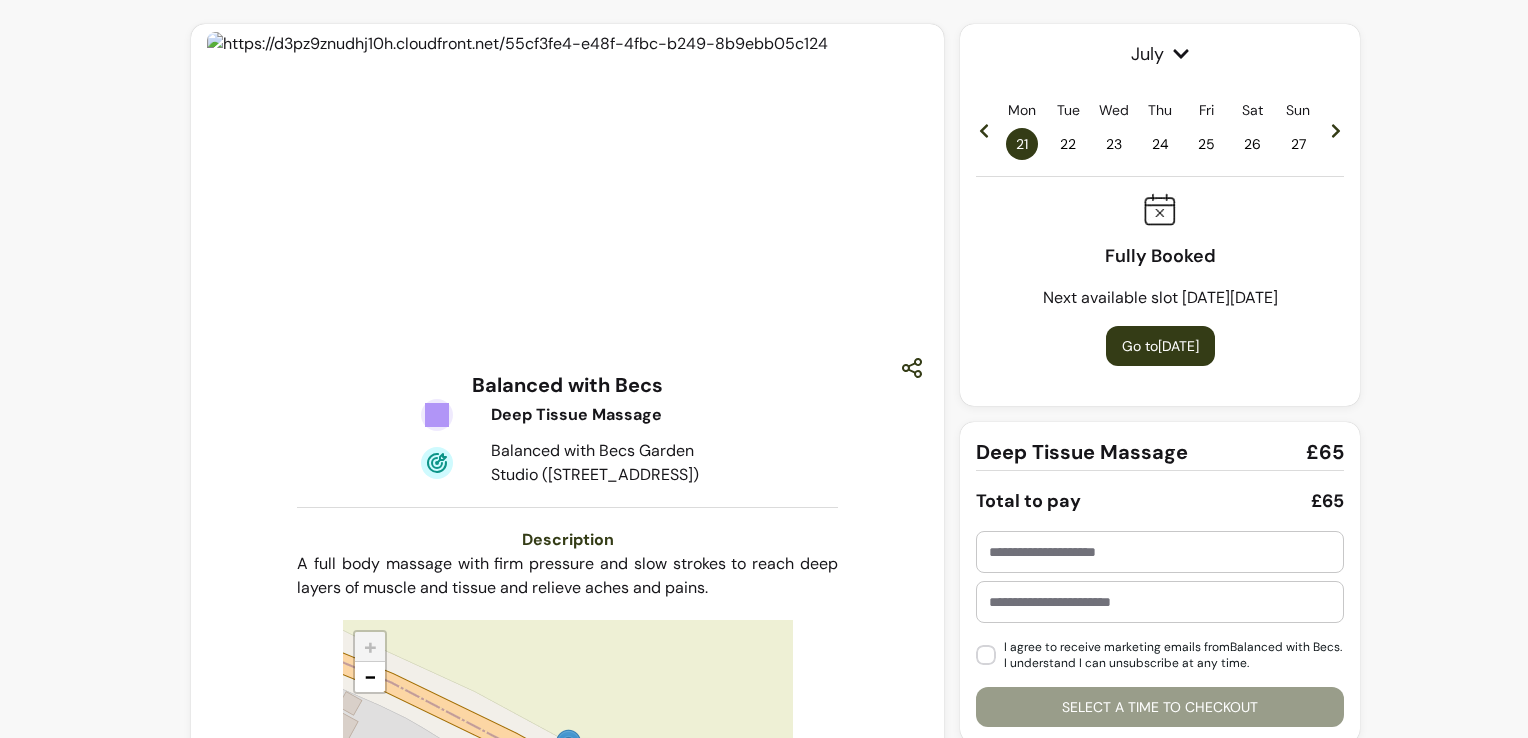 click on "22" at bounding box center [1068, 144] 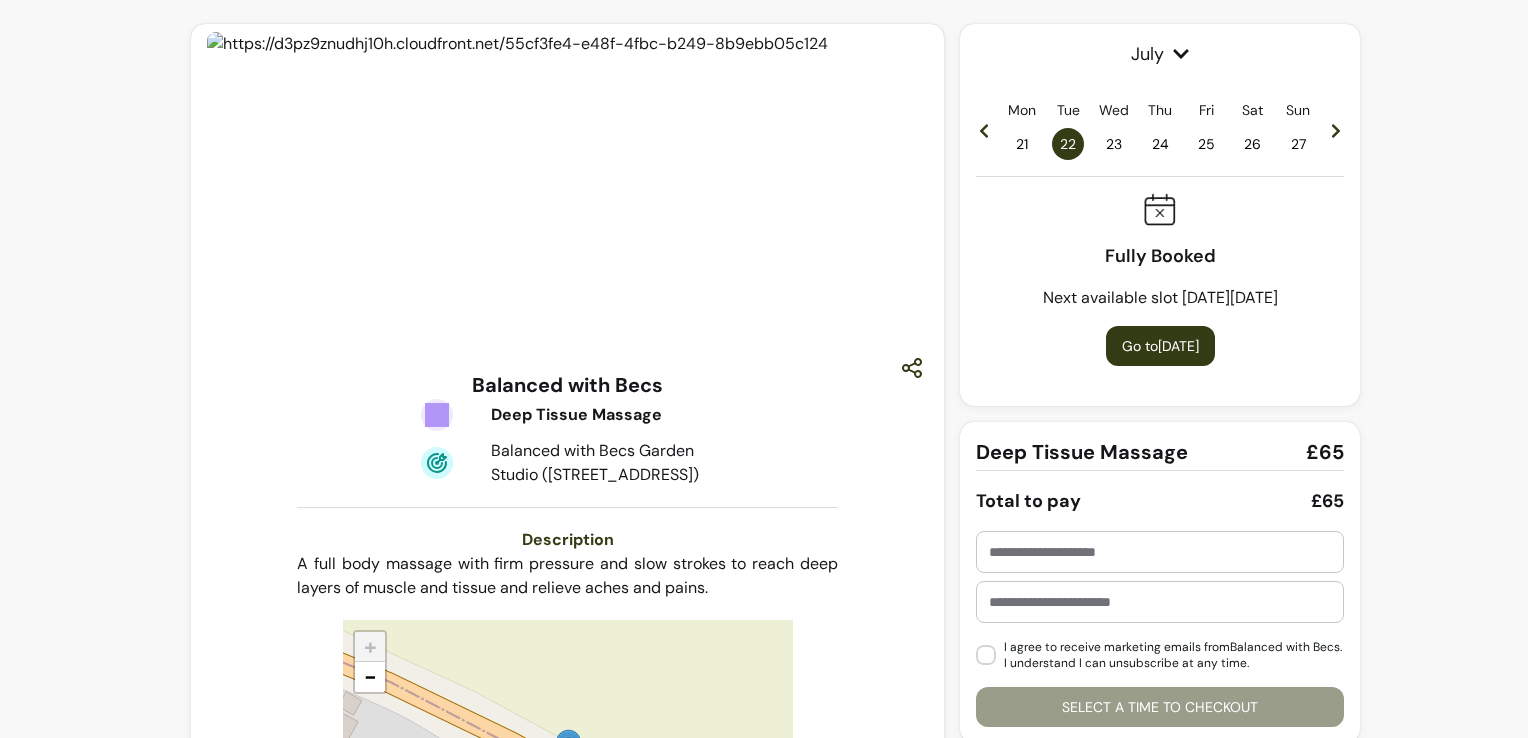 click on "23" at bounding box center (1114, 144) 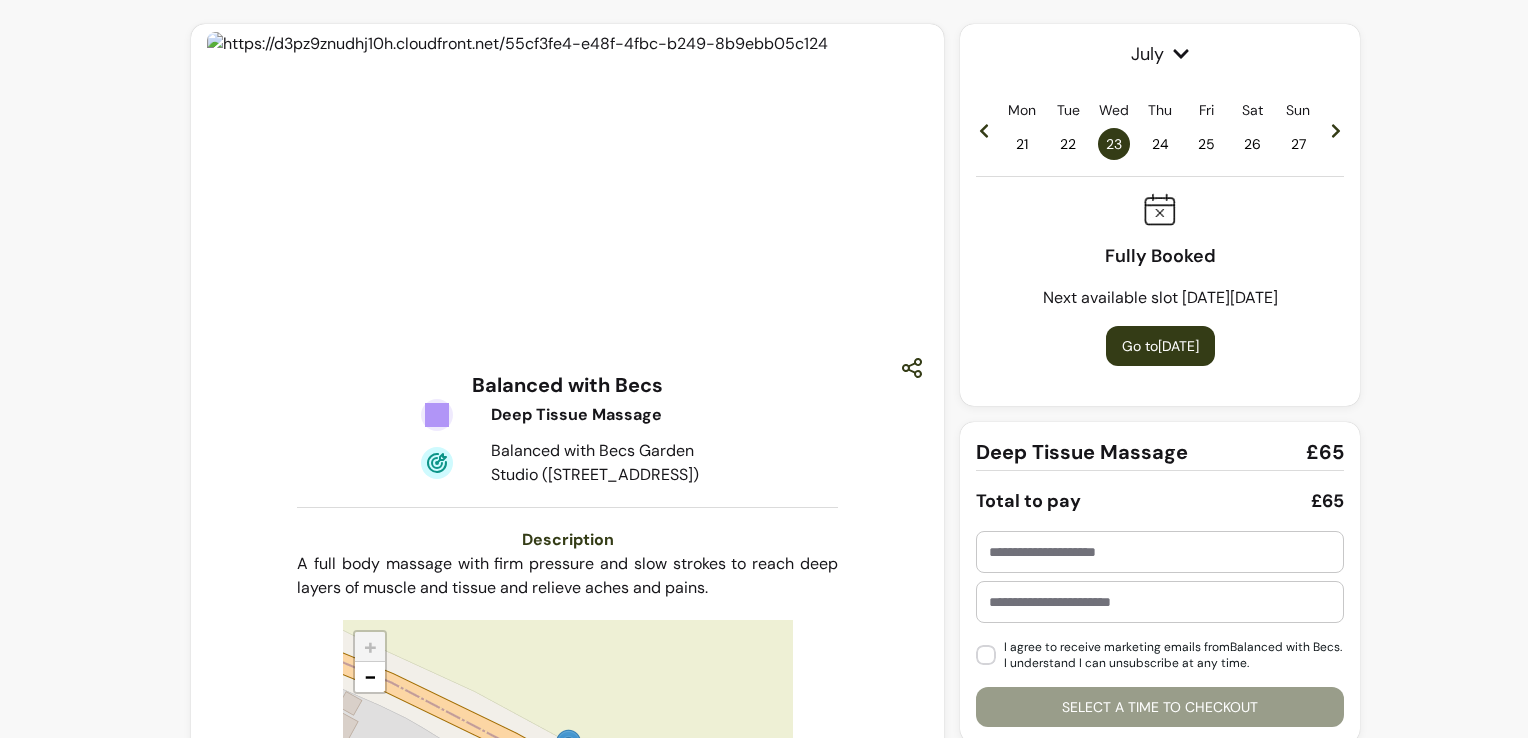 click on "24" at bounding box center (1160, 144) 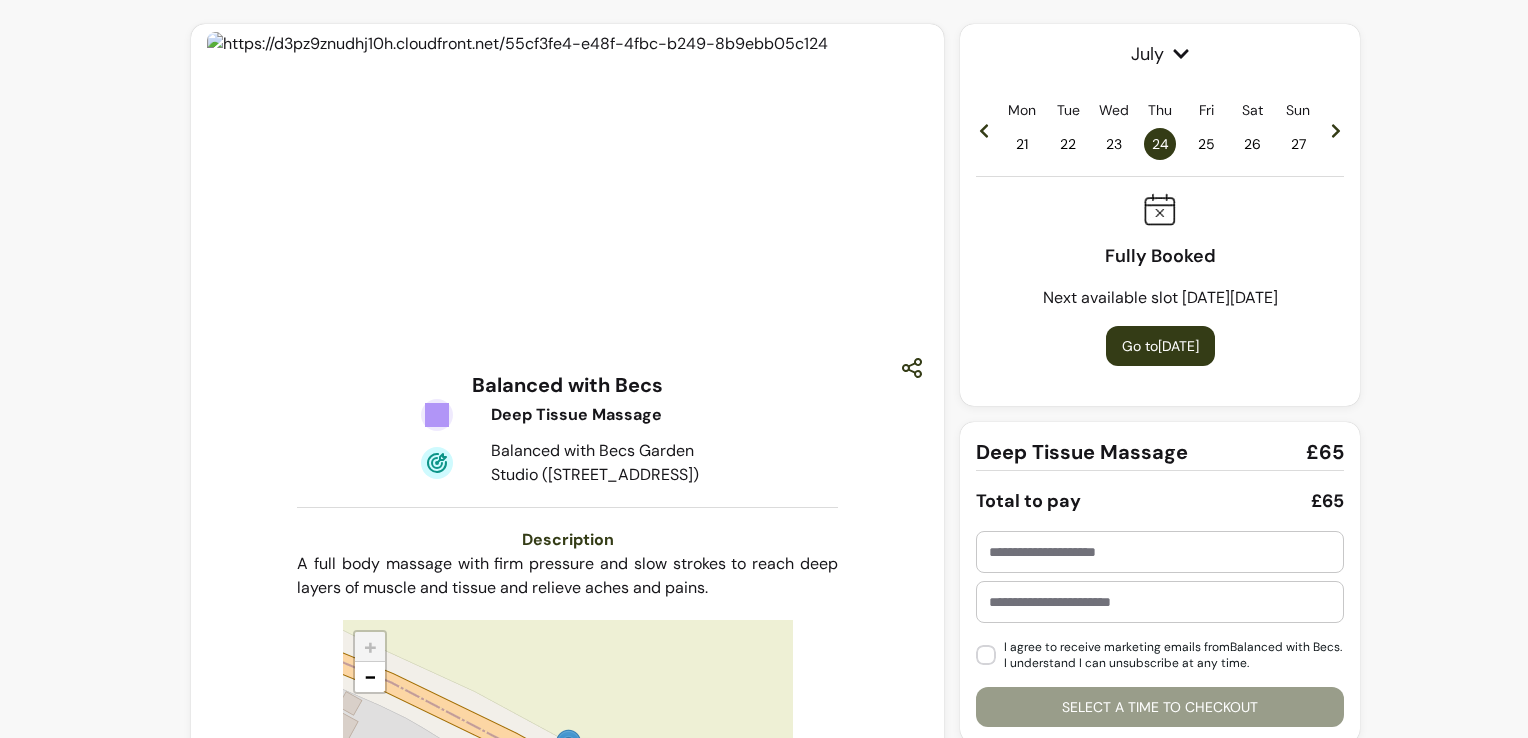 click on "25" at bounding box center [1206, 144] 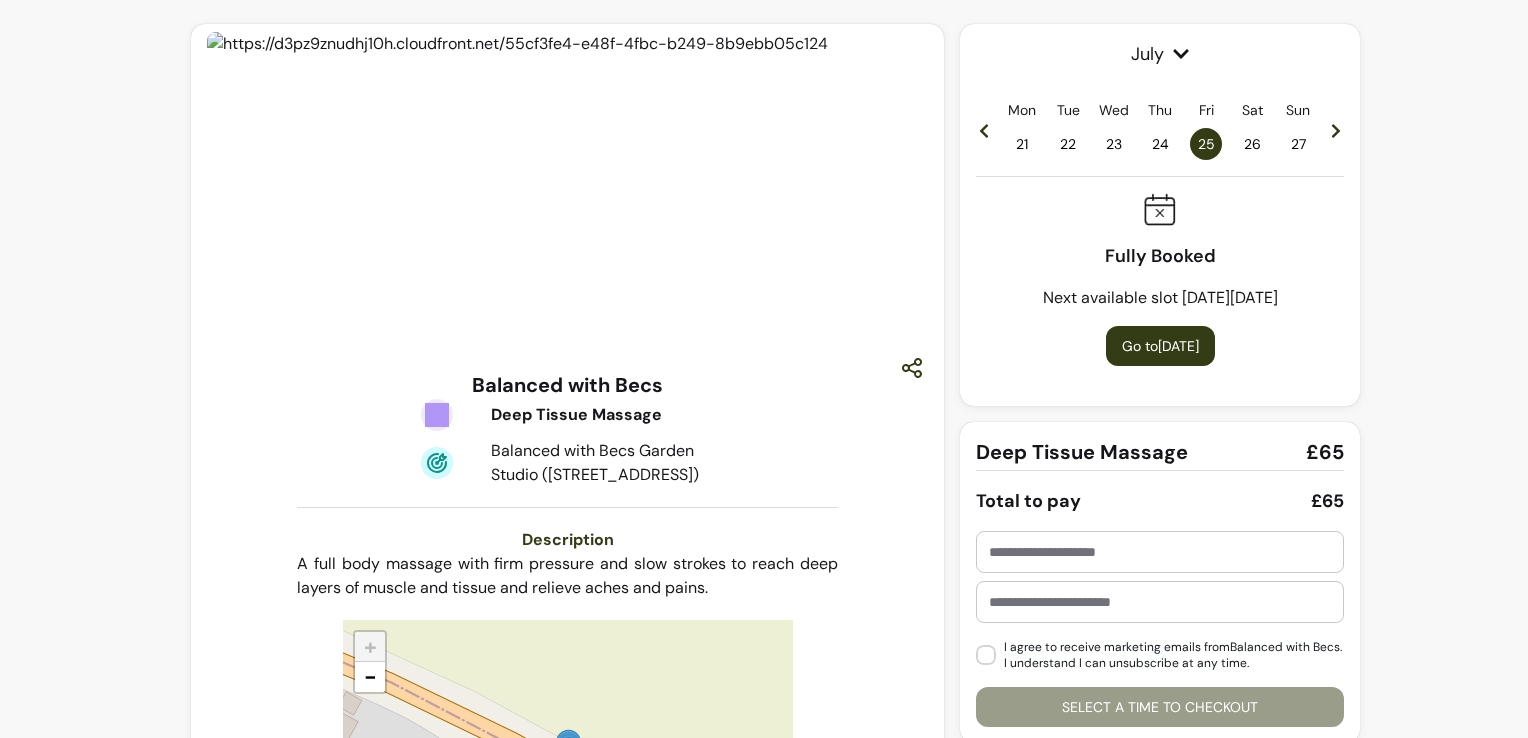 click on "26" at bounding box center [1252, 144] 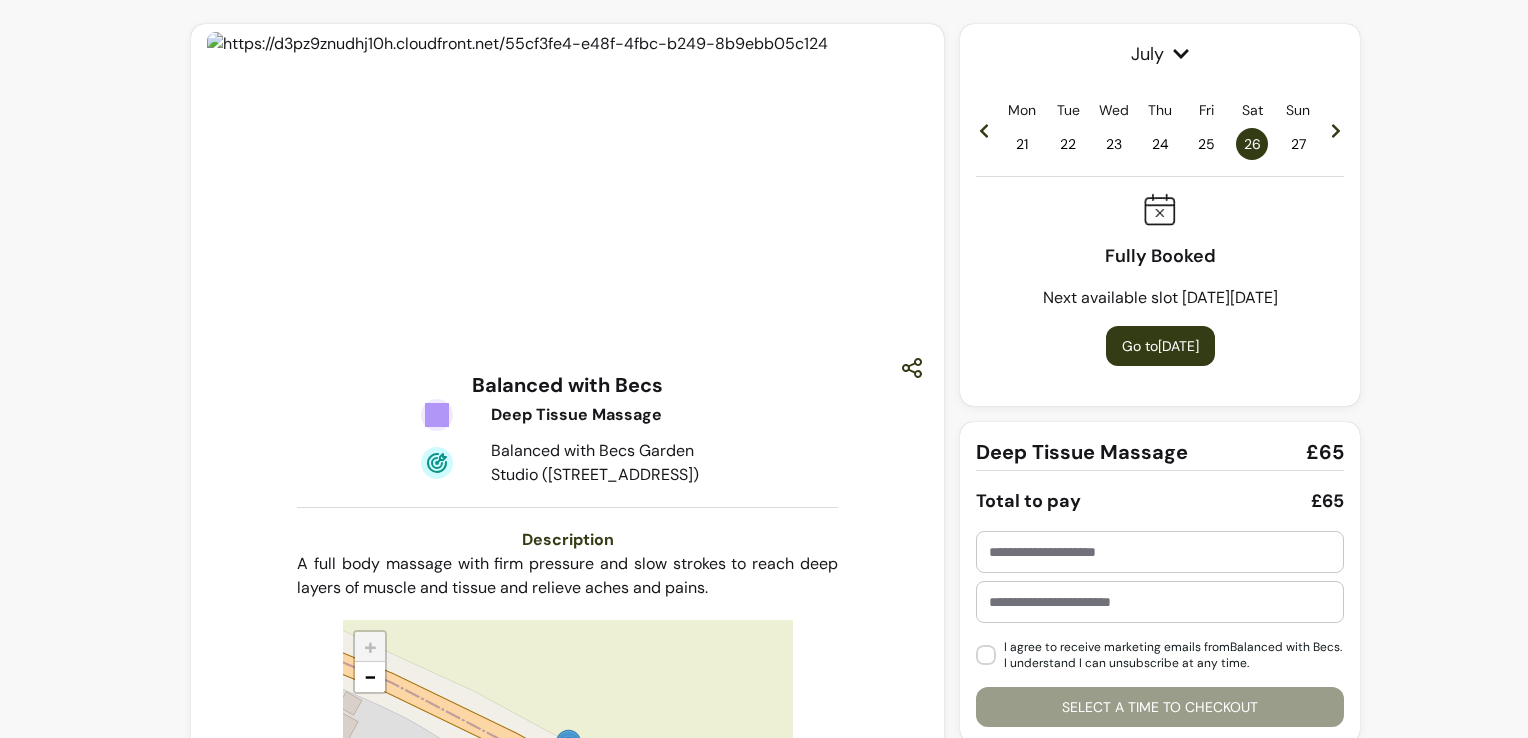 click on "27" at bounding box center [1298, 144] 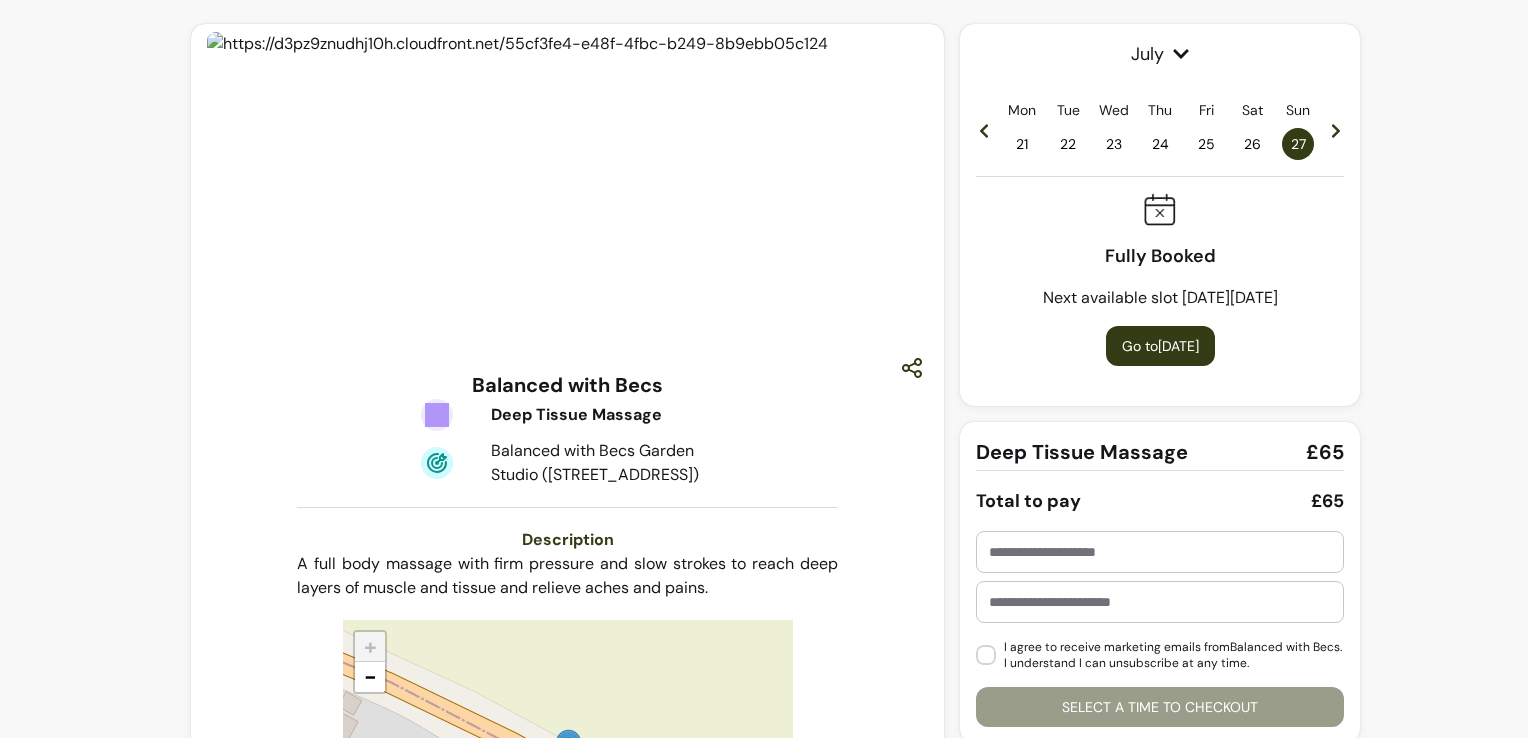 click 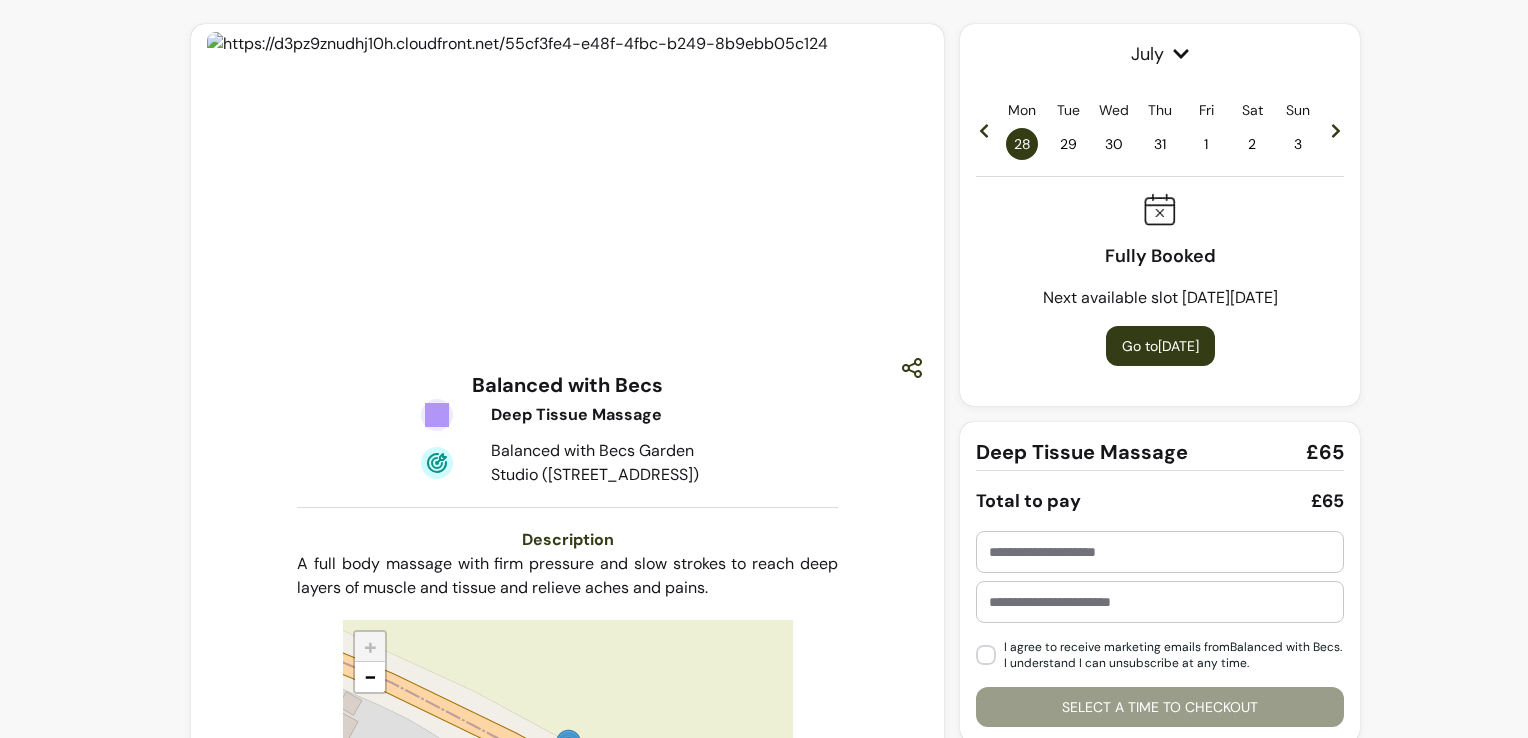 click on "29" at bounding box center [1068, 144] 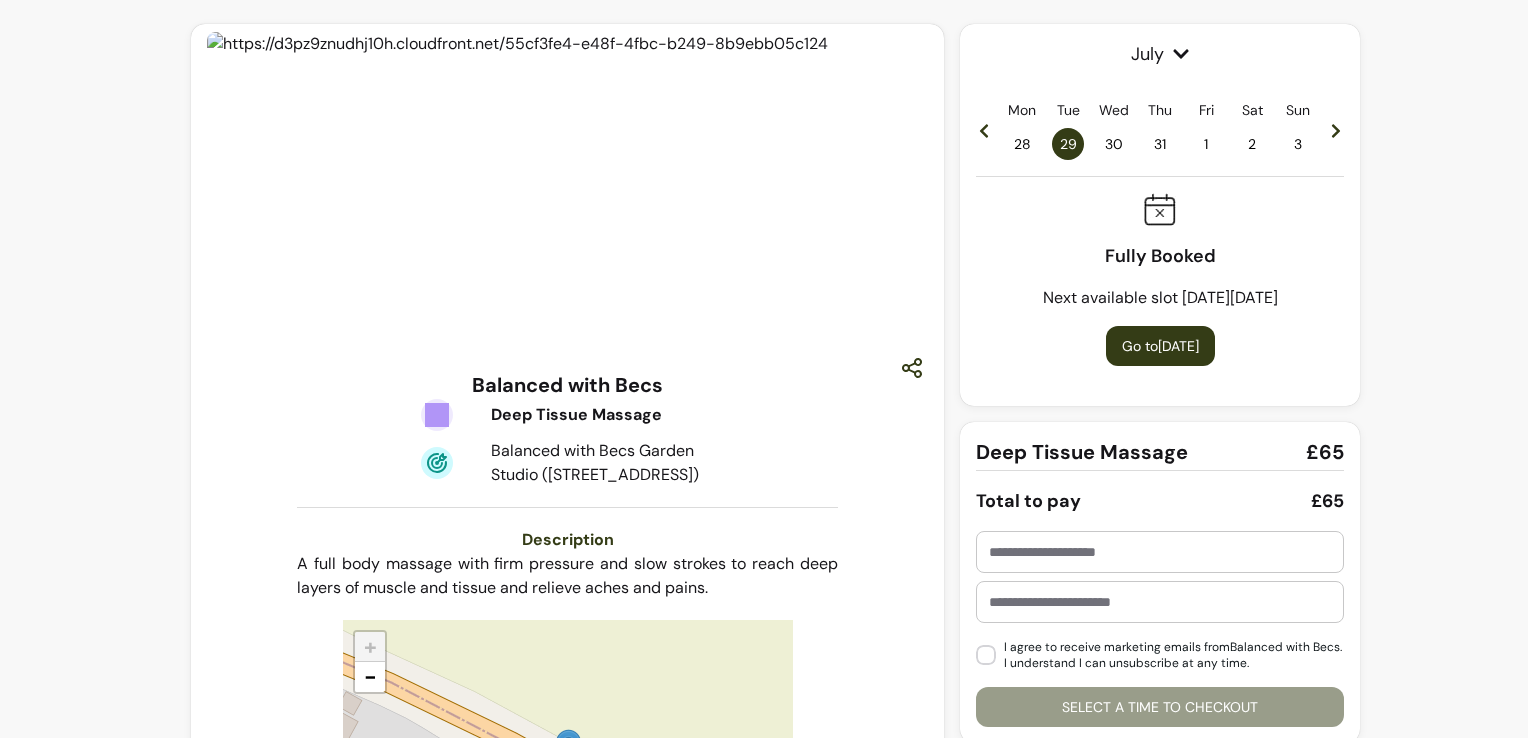 click on "30" at bounding box center (1114, 144) 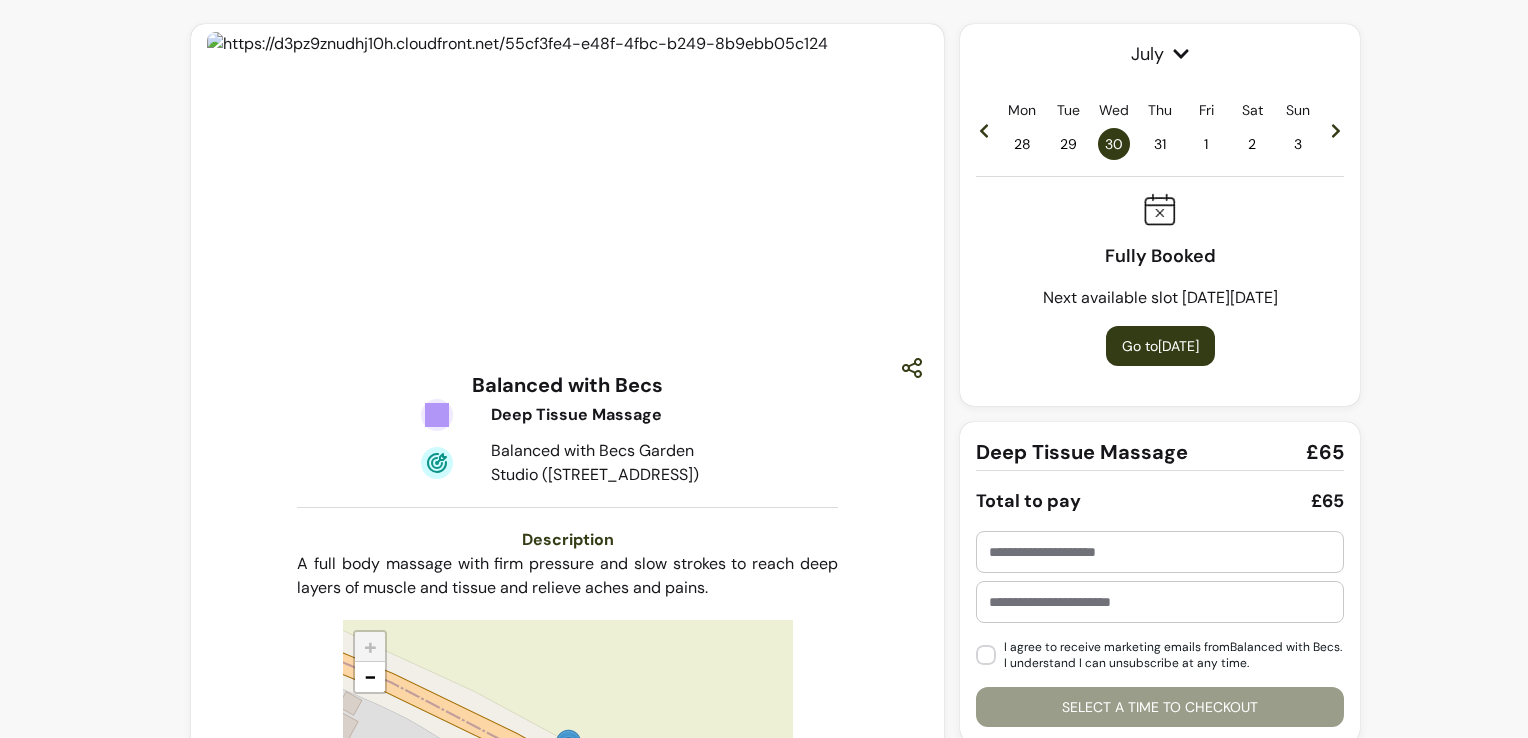 click on "31" at bounding box center (1160, 144) 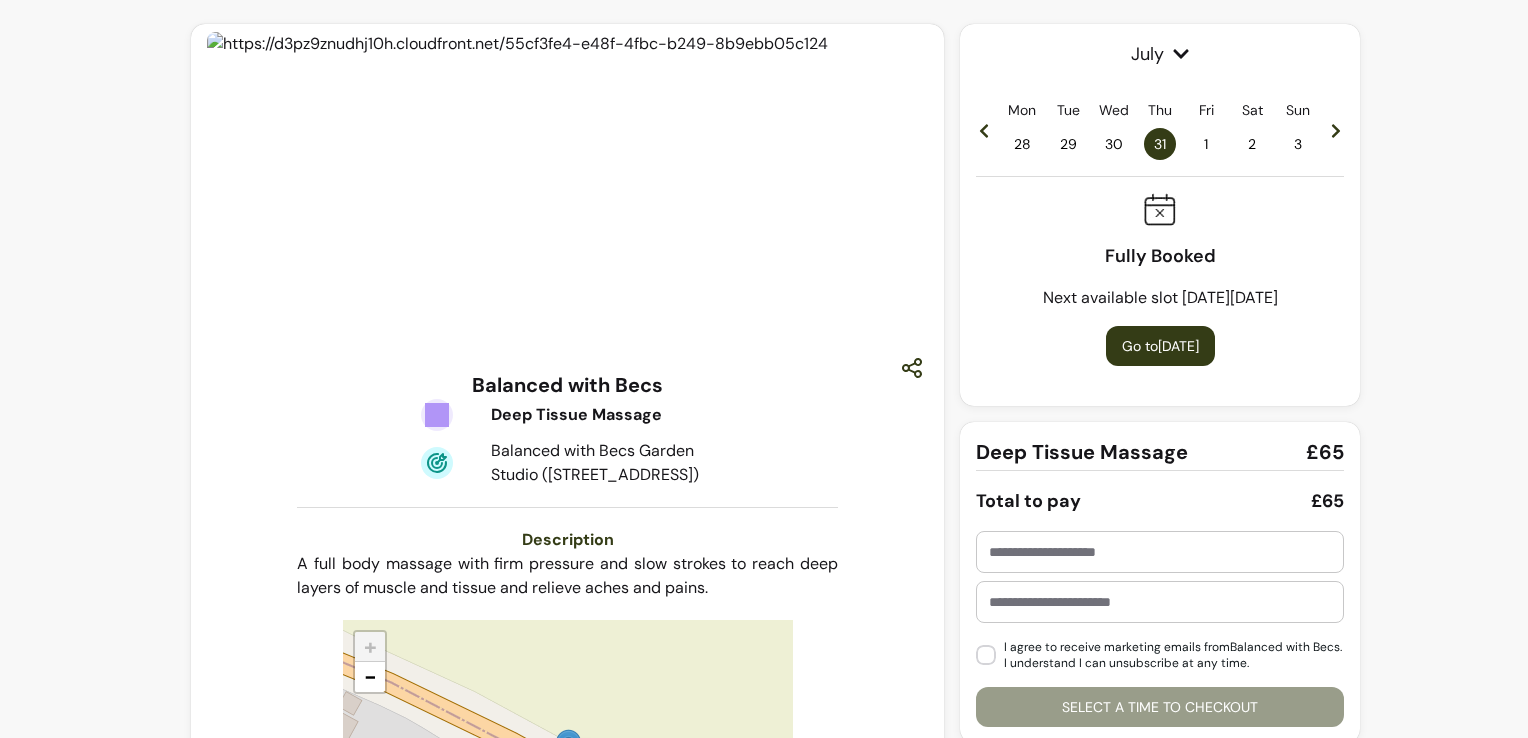 click on "1" at bounding box center [1206, 144] 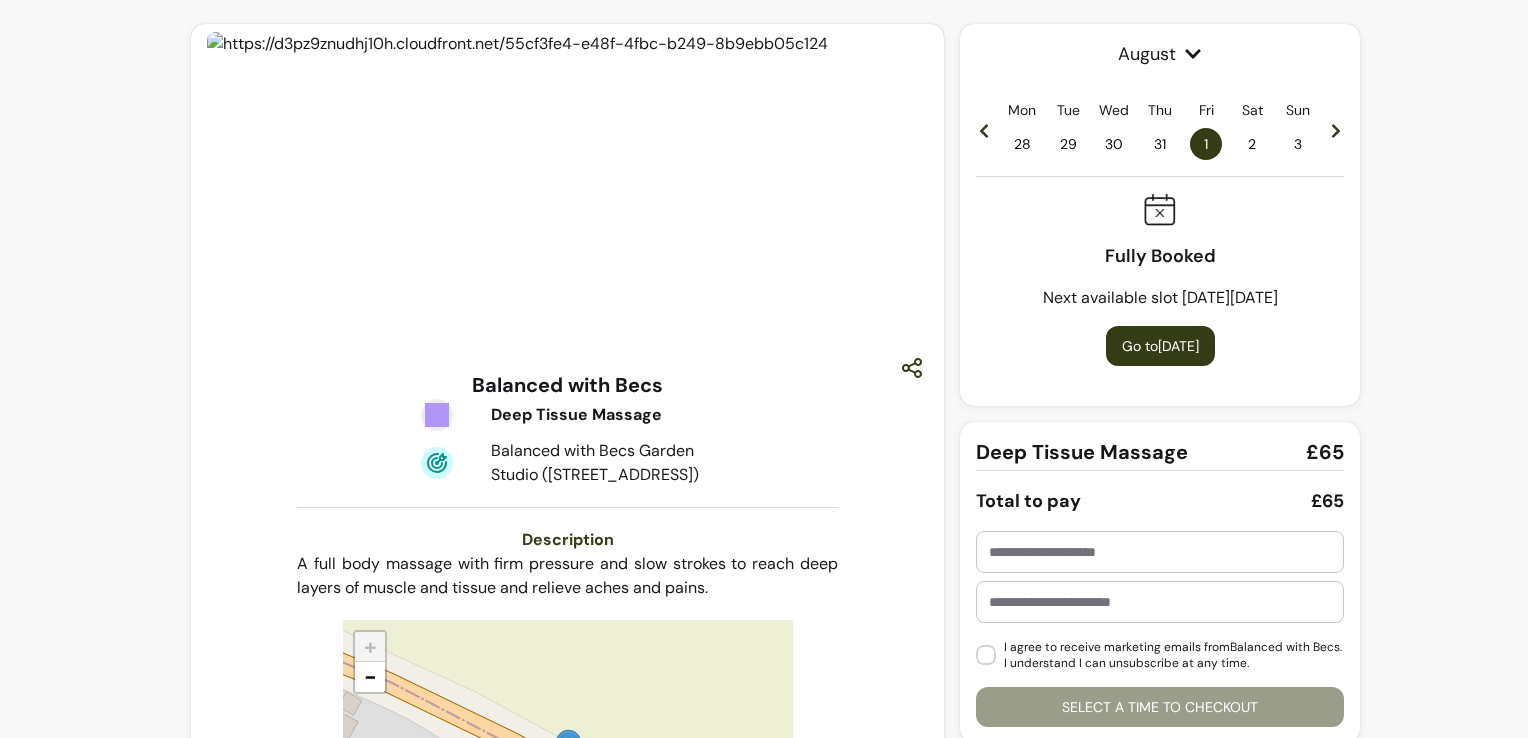 click on "2" at bounding box center [1252, 144] 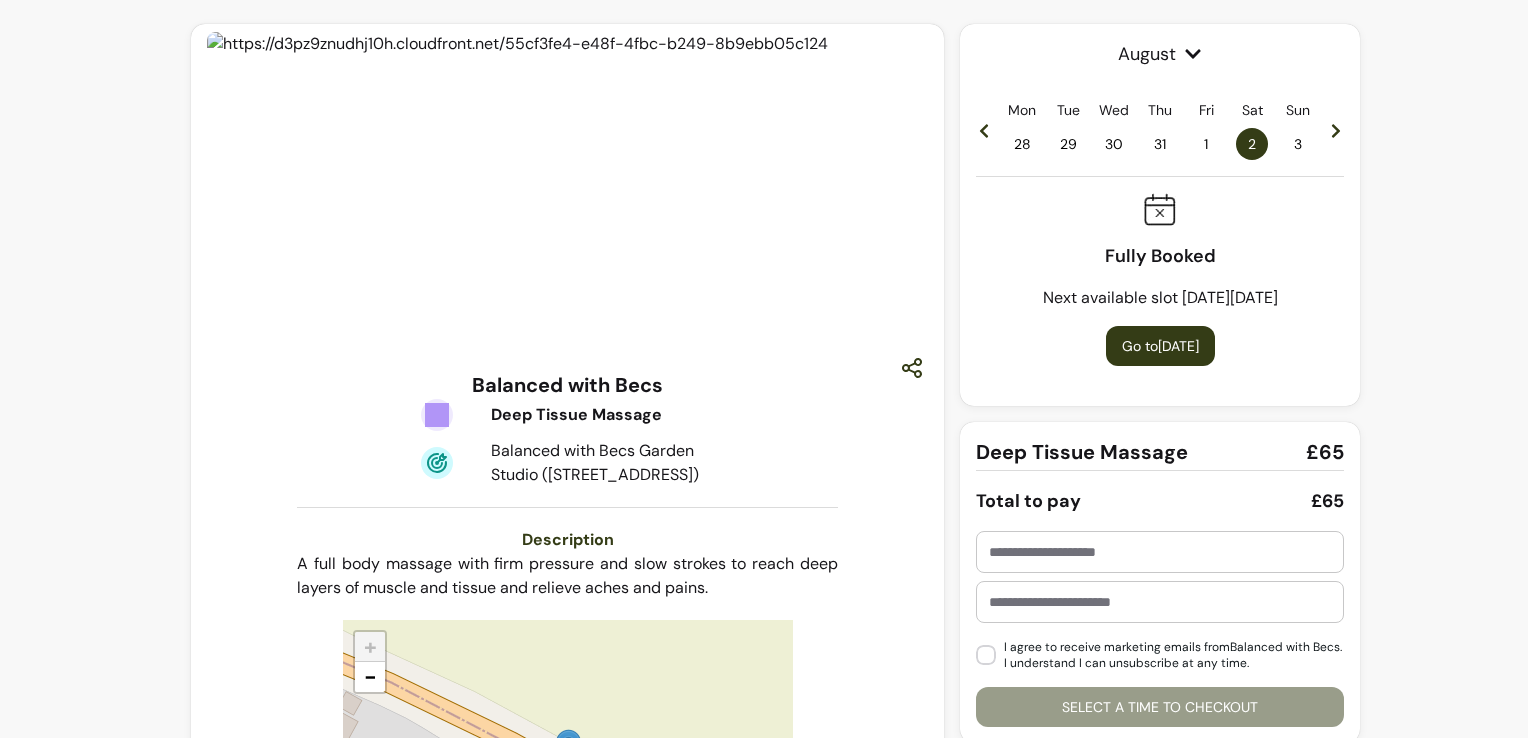 click on "3" at bounding box center (1298, 144) 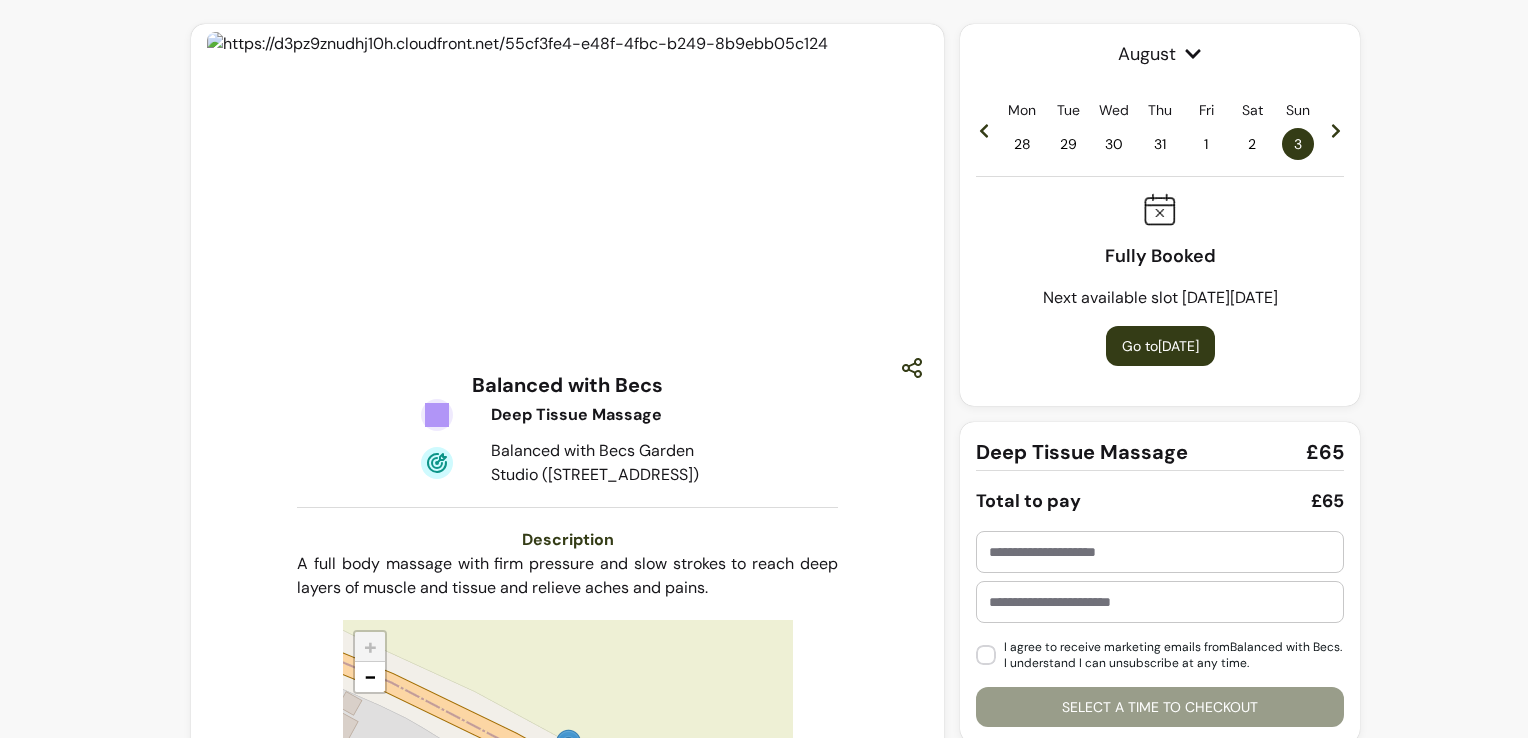 click 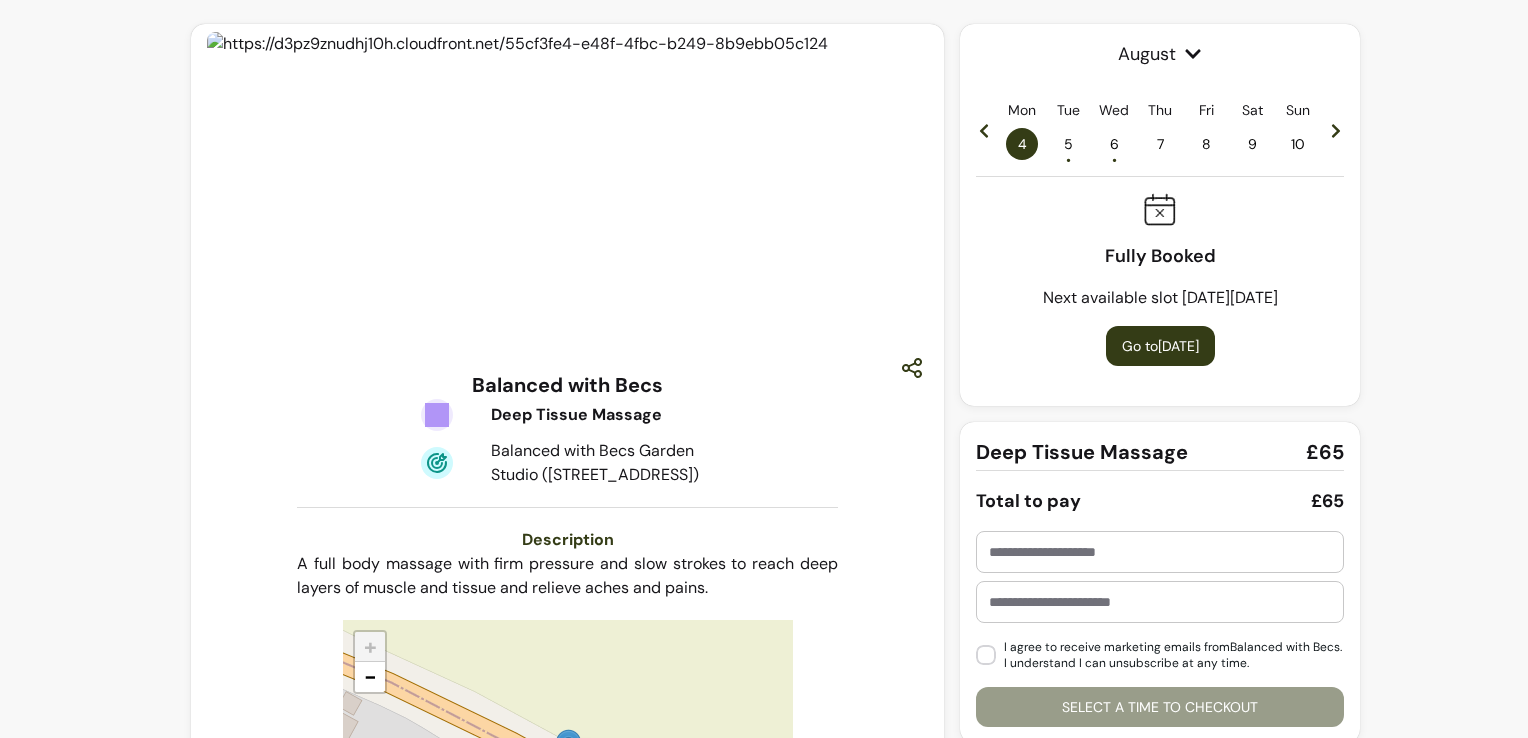 click on "5 •" at bounding box center [1068, 144] 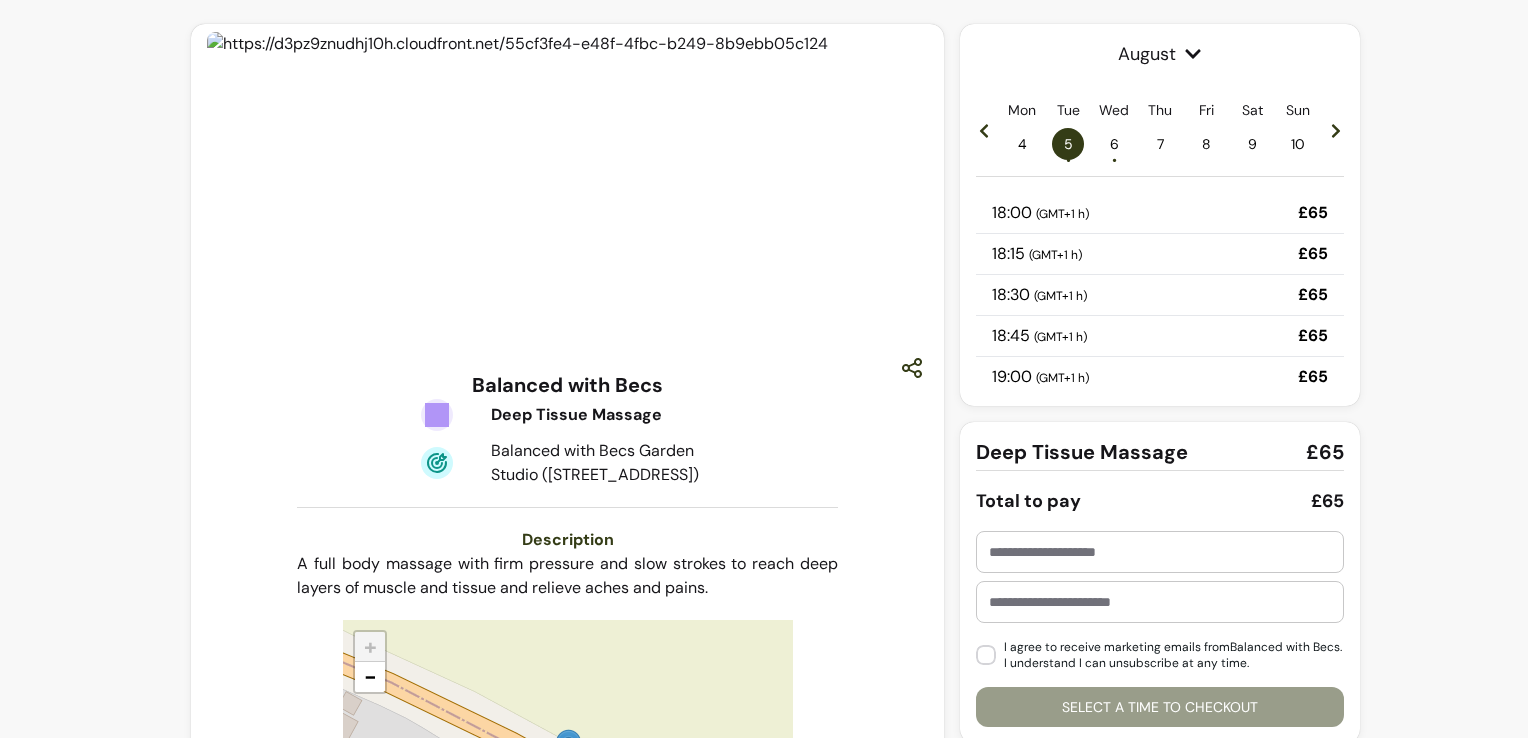 click 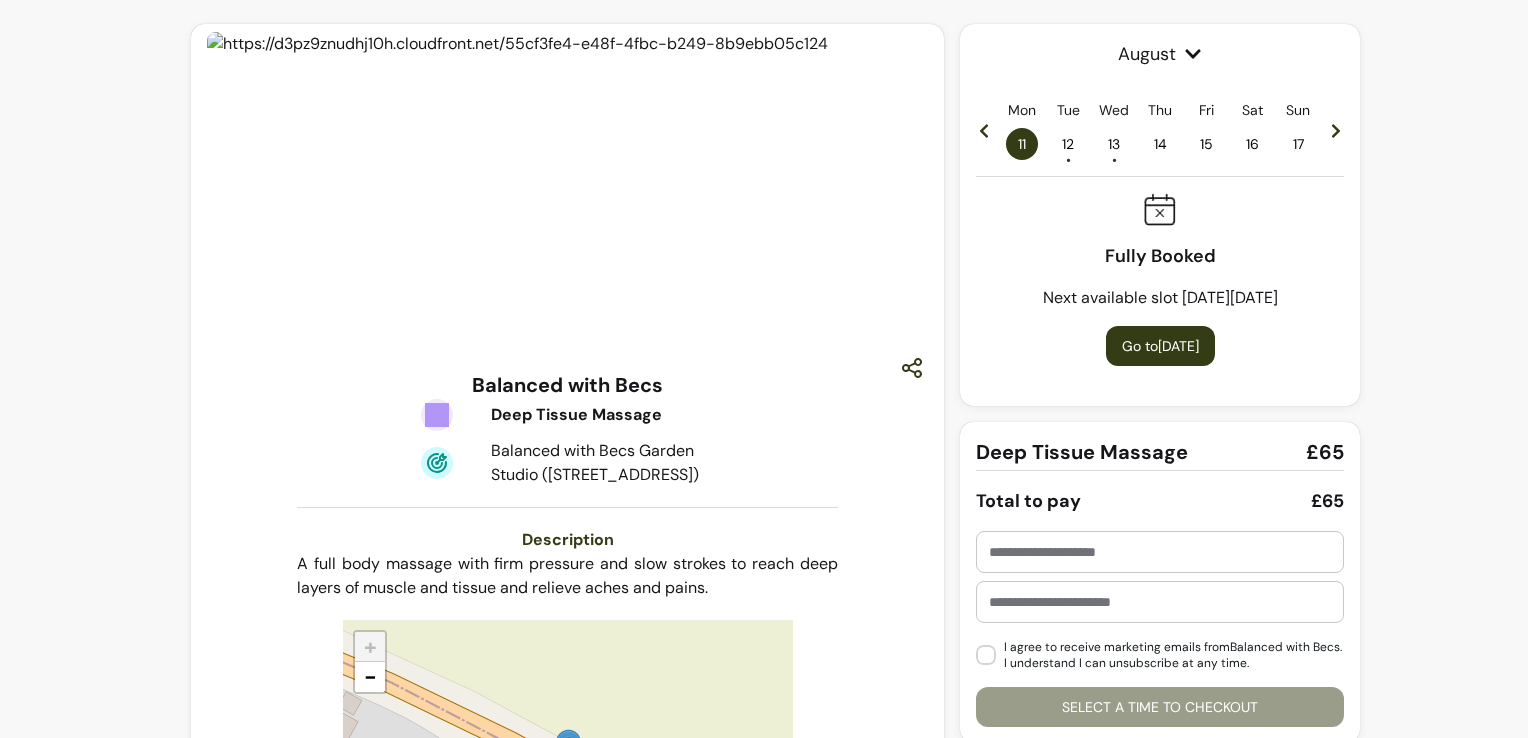click on "•" at bounding box center (1068, 160) 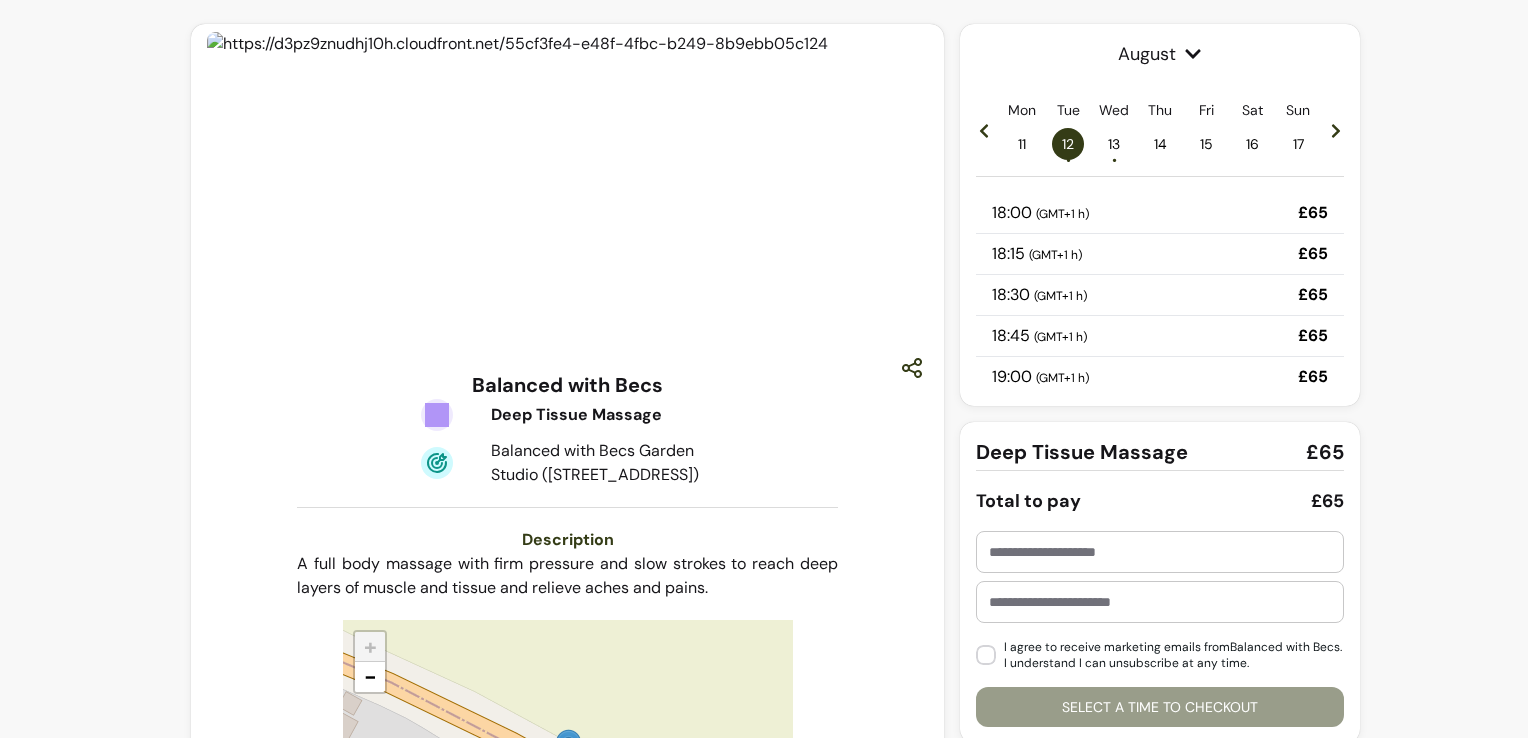 click on "13 •" at bounding box center (1114, 144) 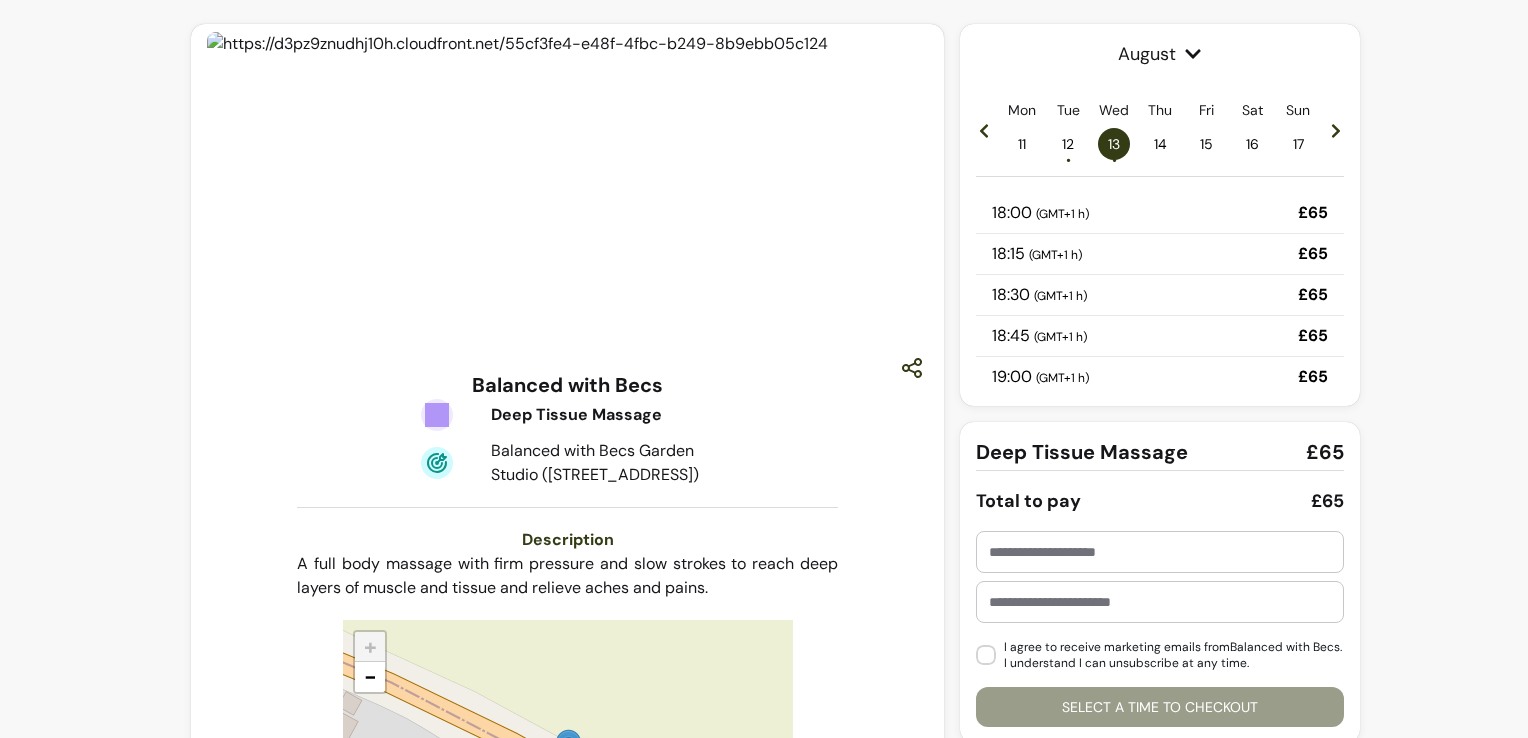 click 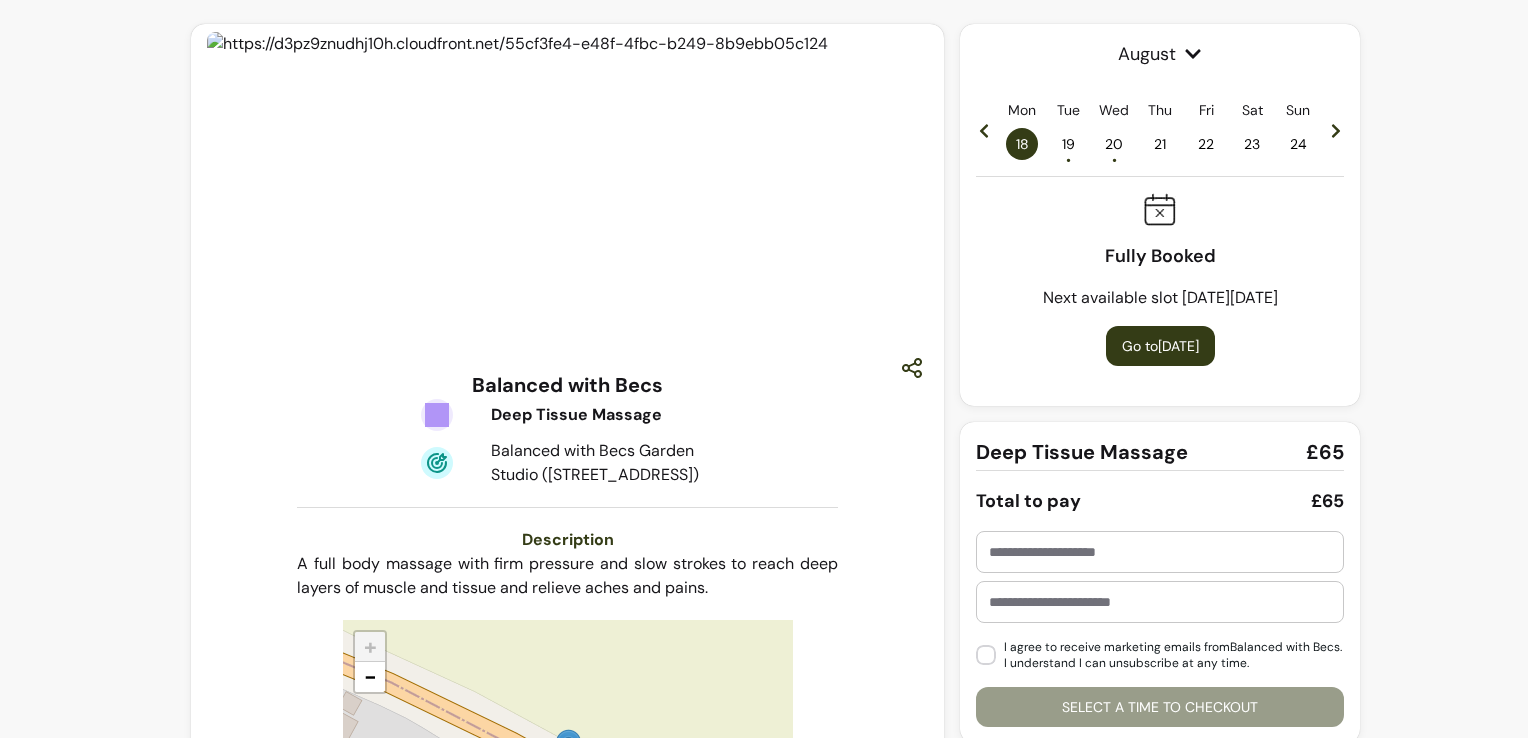 click on "•" at bounding box center [1068, 160] 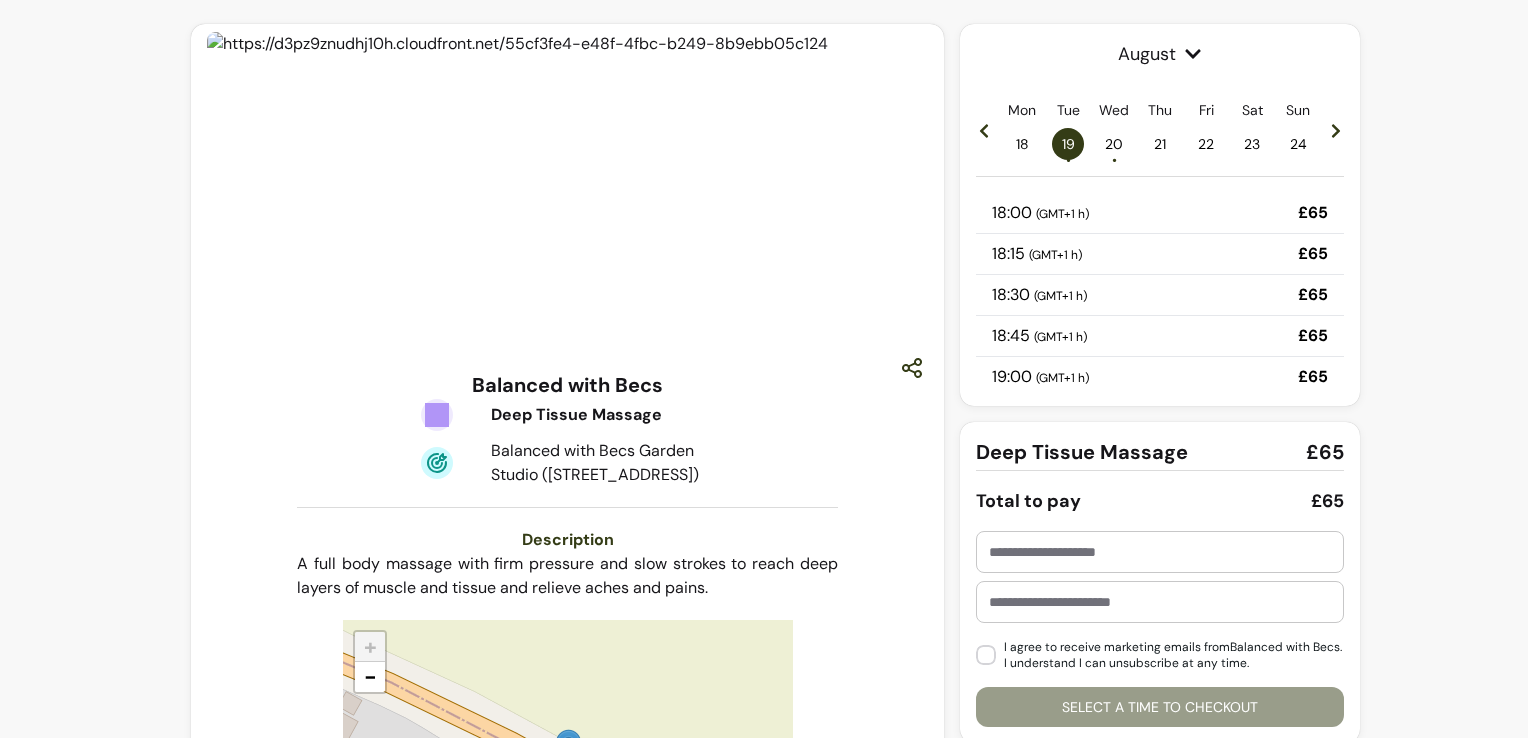 click 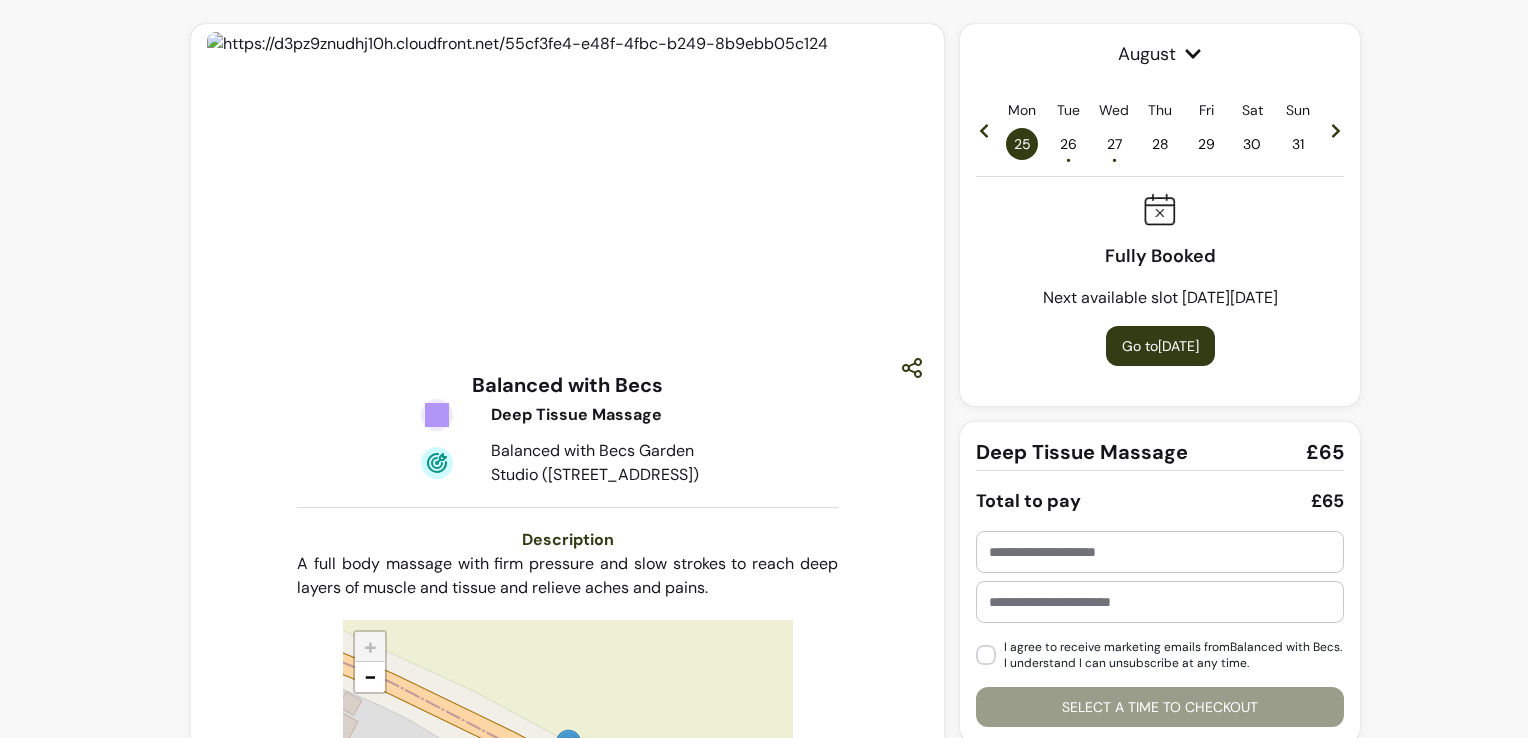 click 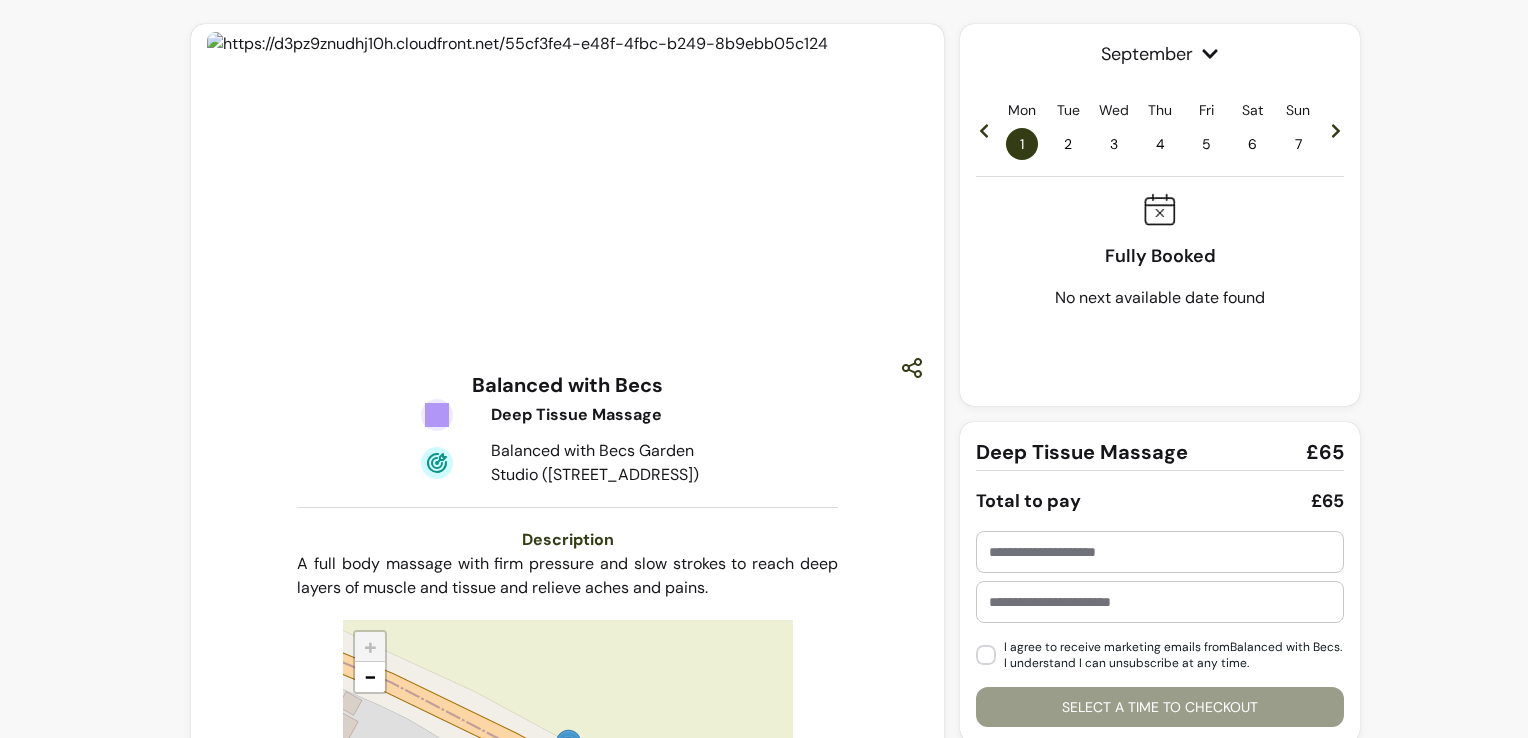 click on "2" at bounding box center (1068, 144) 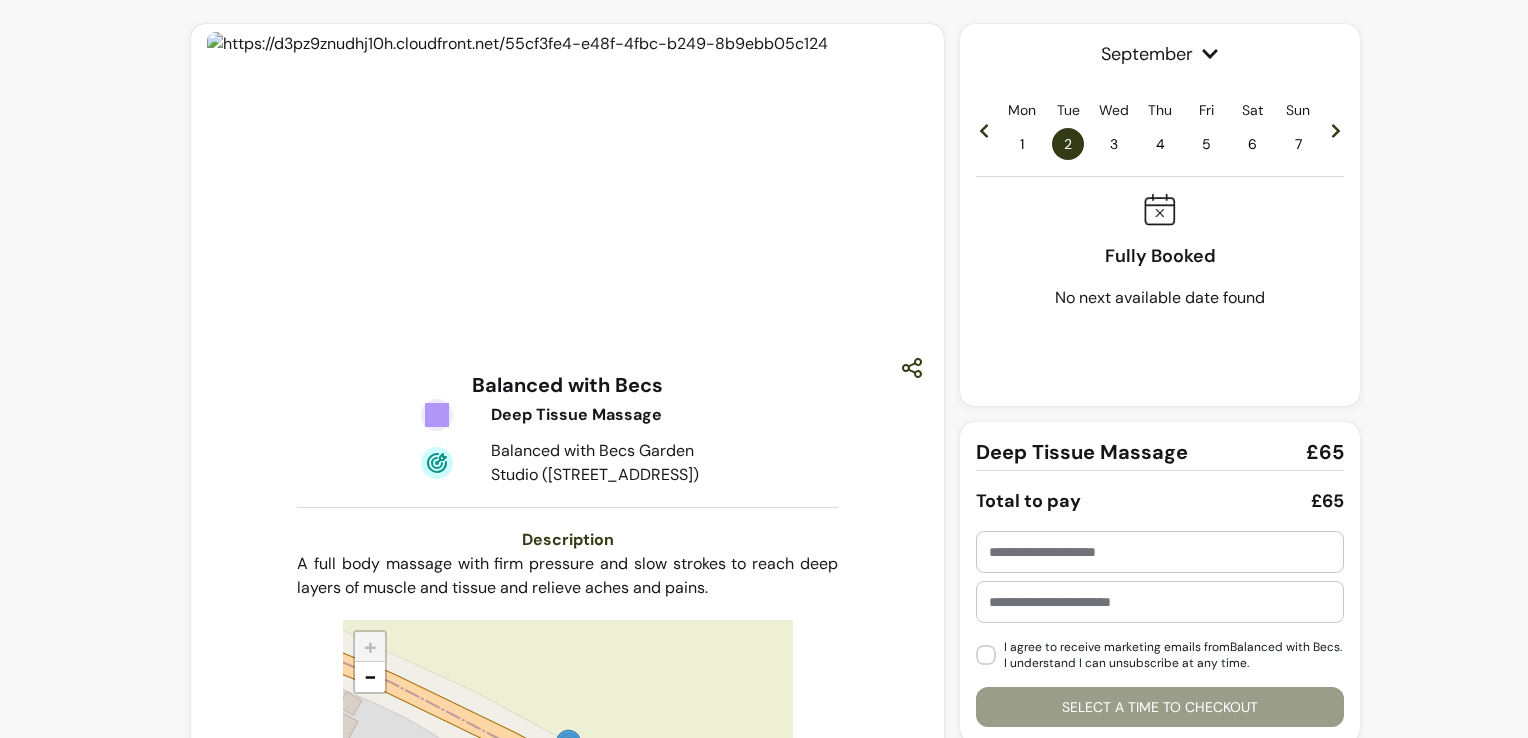 click on "3" at bounding box center (1114, 144) 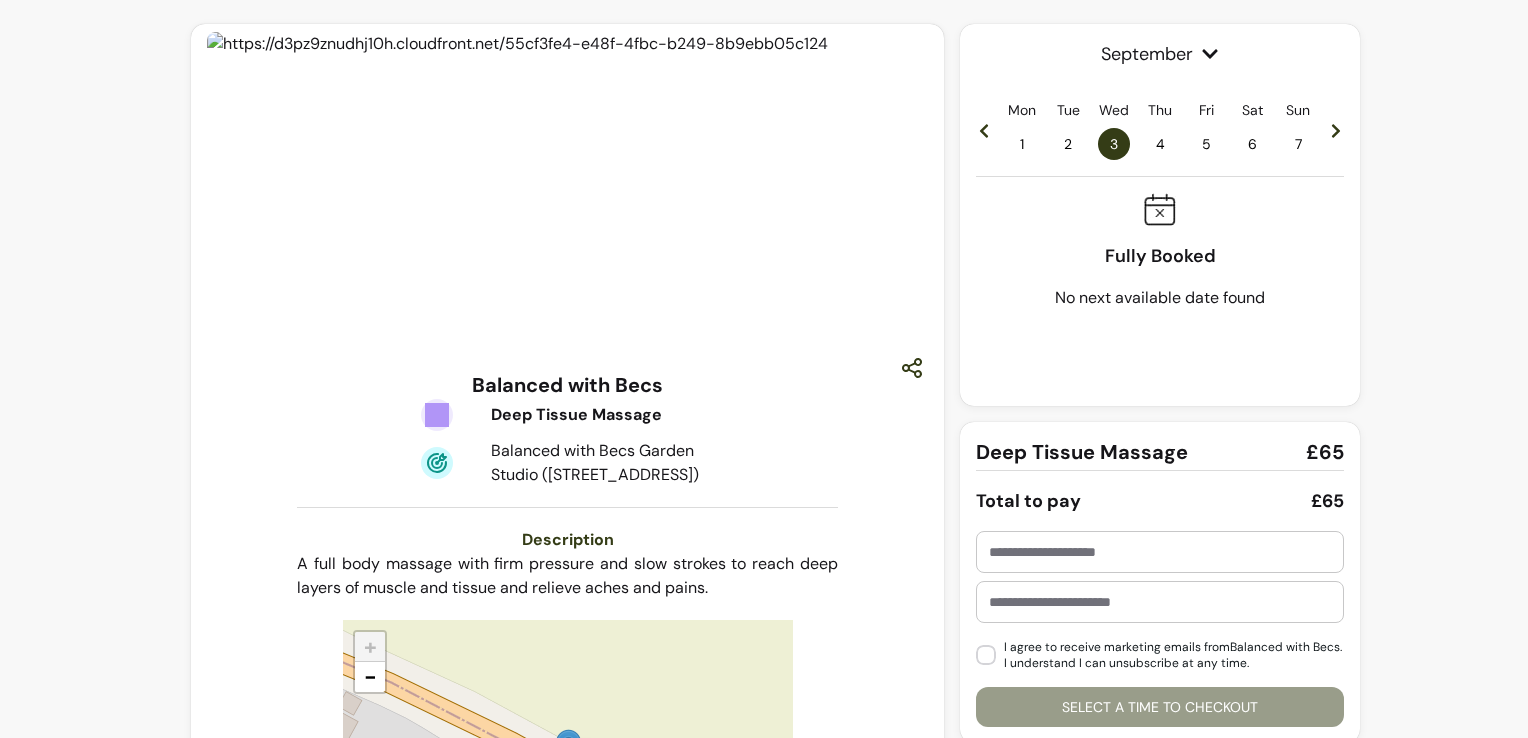 click on "4" at bounding box center (1160, 144) 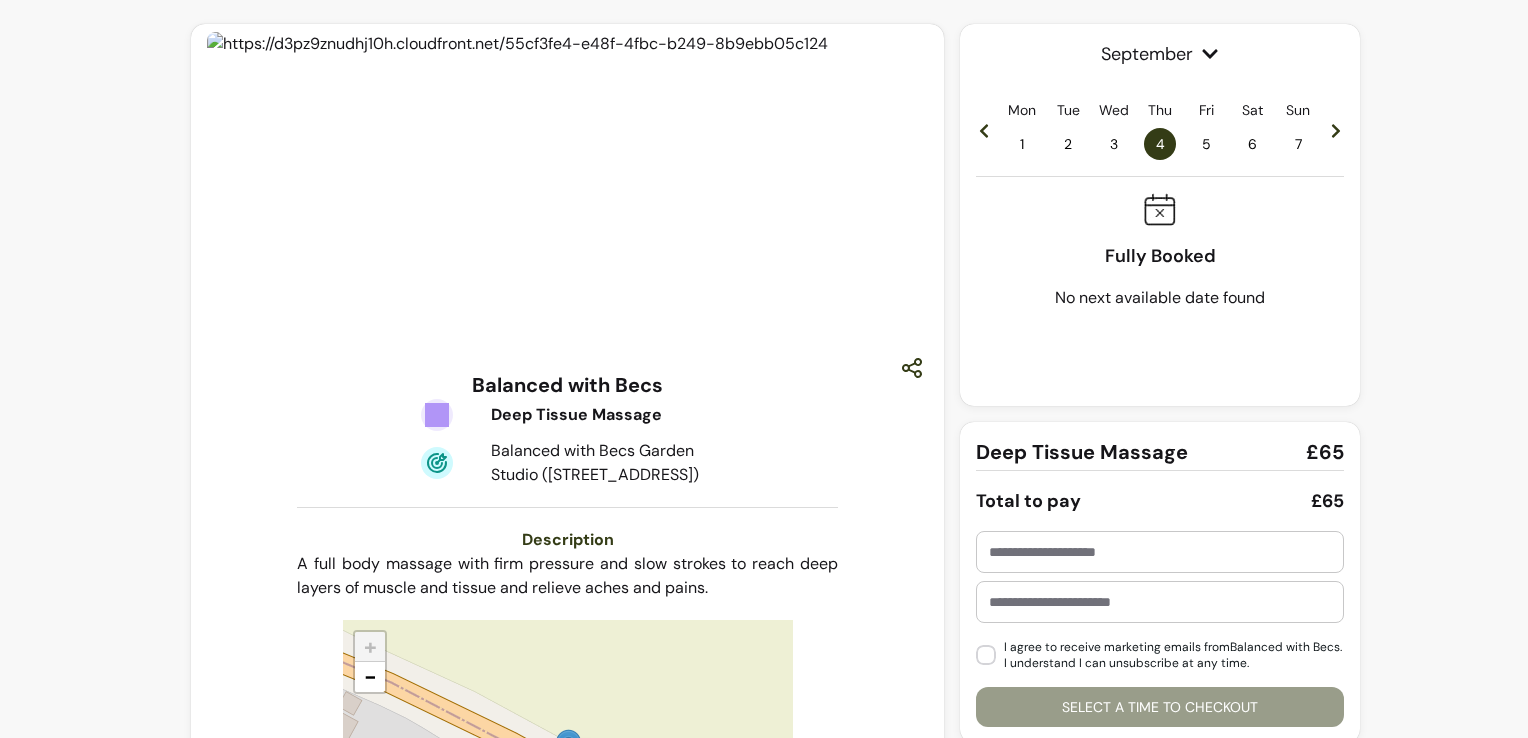 click on "5" at bounding box center (1206, 144) 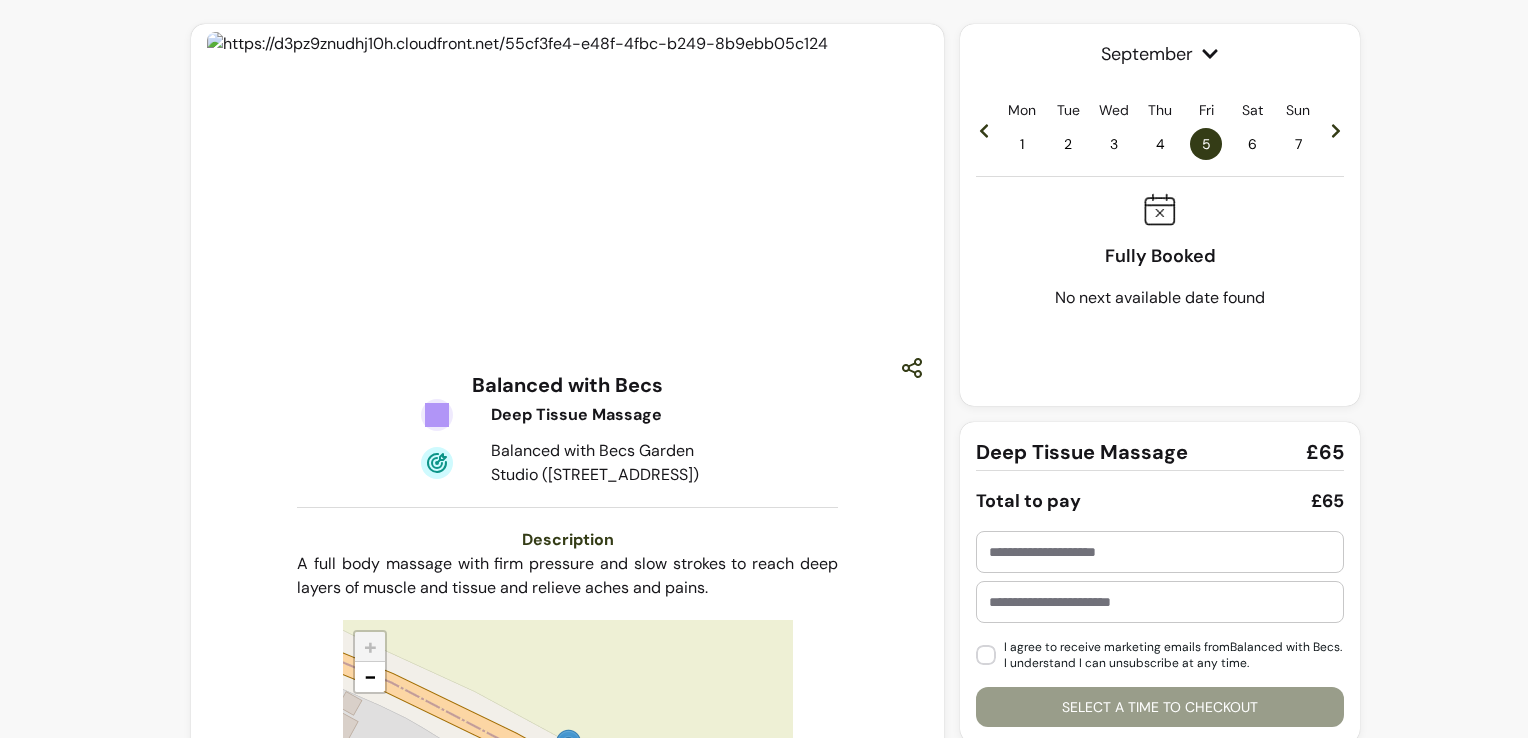 click on "6" at bounding box center (1252, 144) 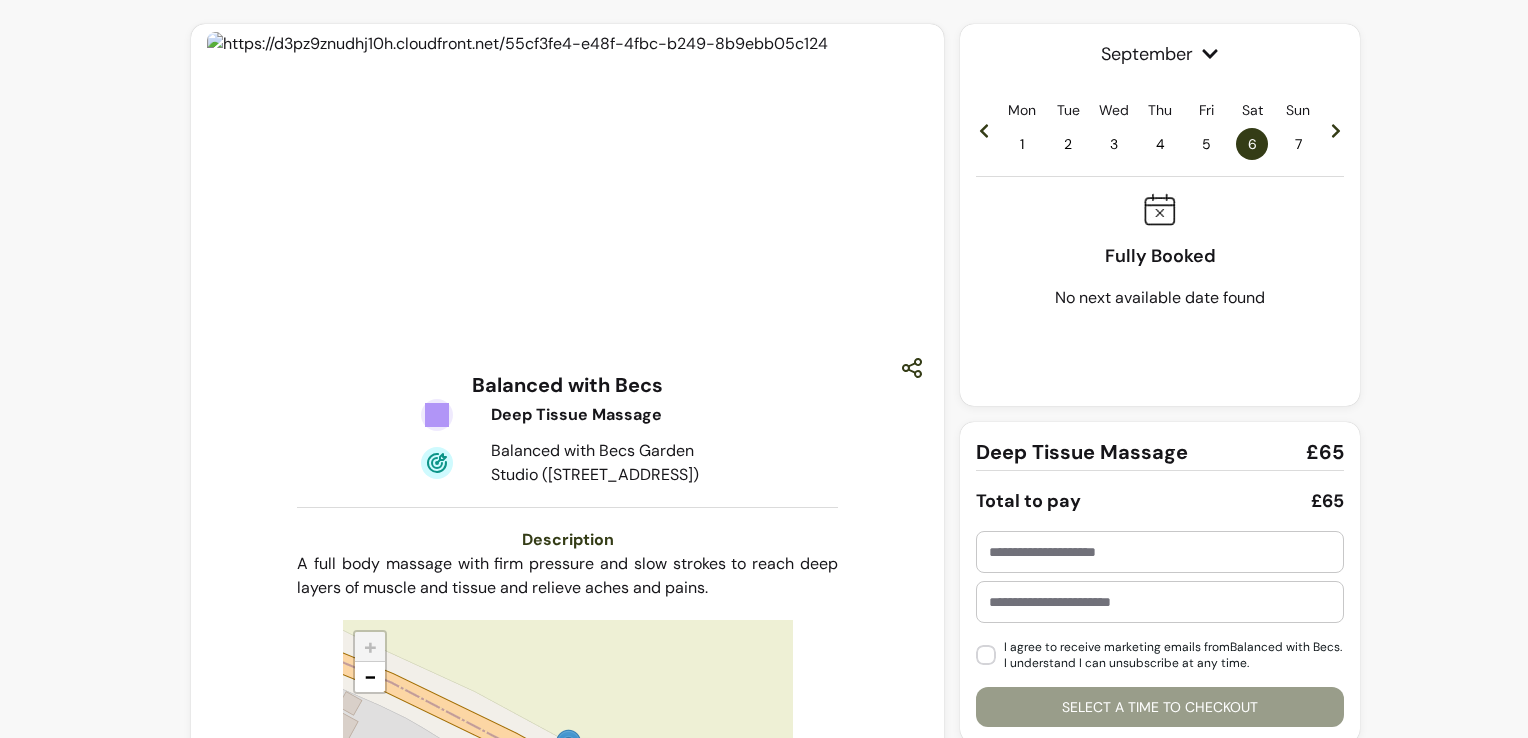 click 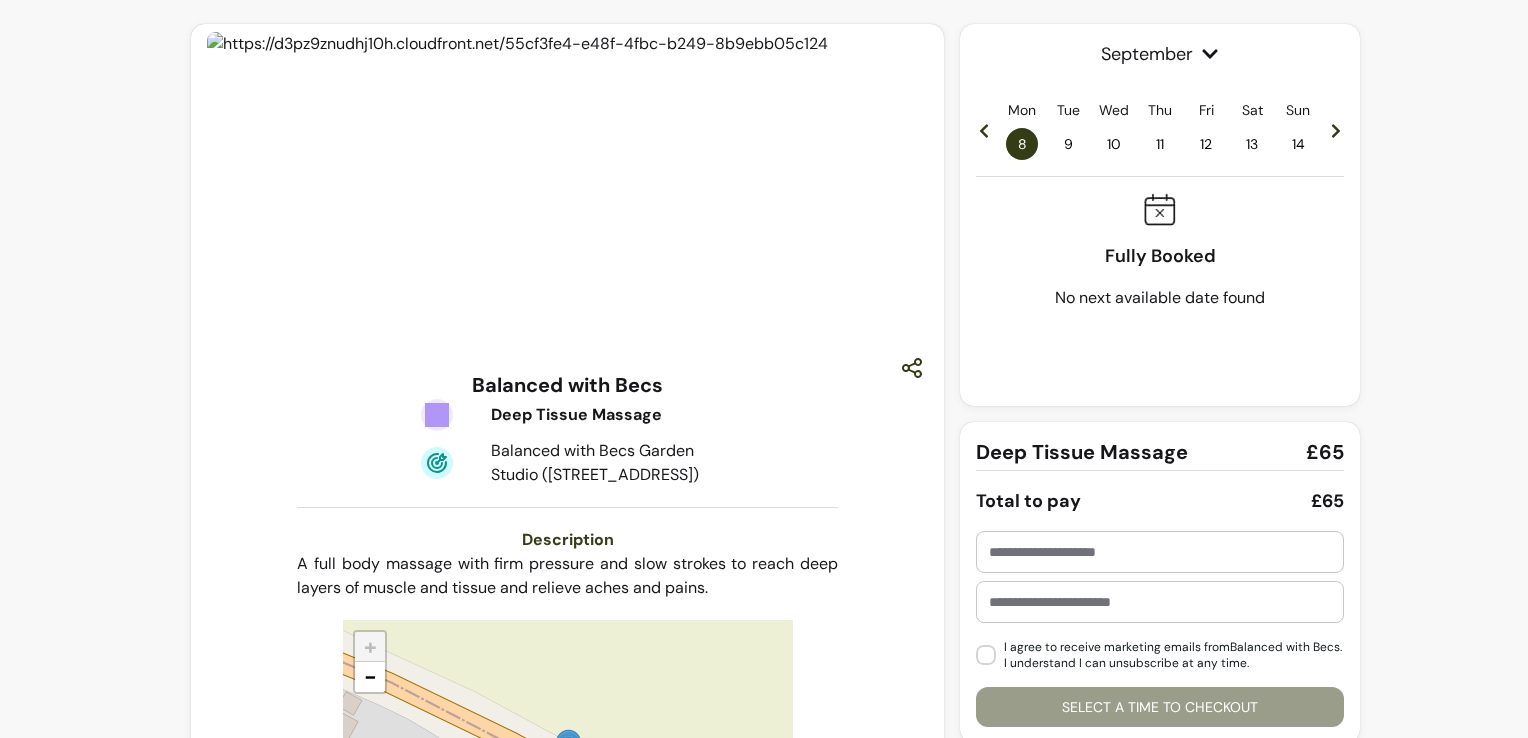 click at bounding box center (984, 130) 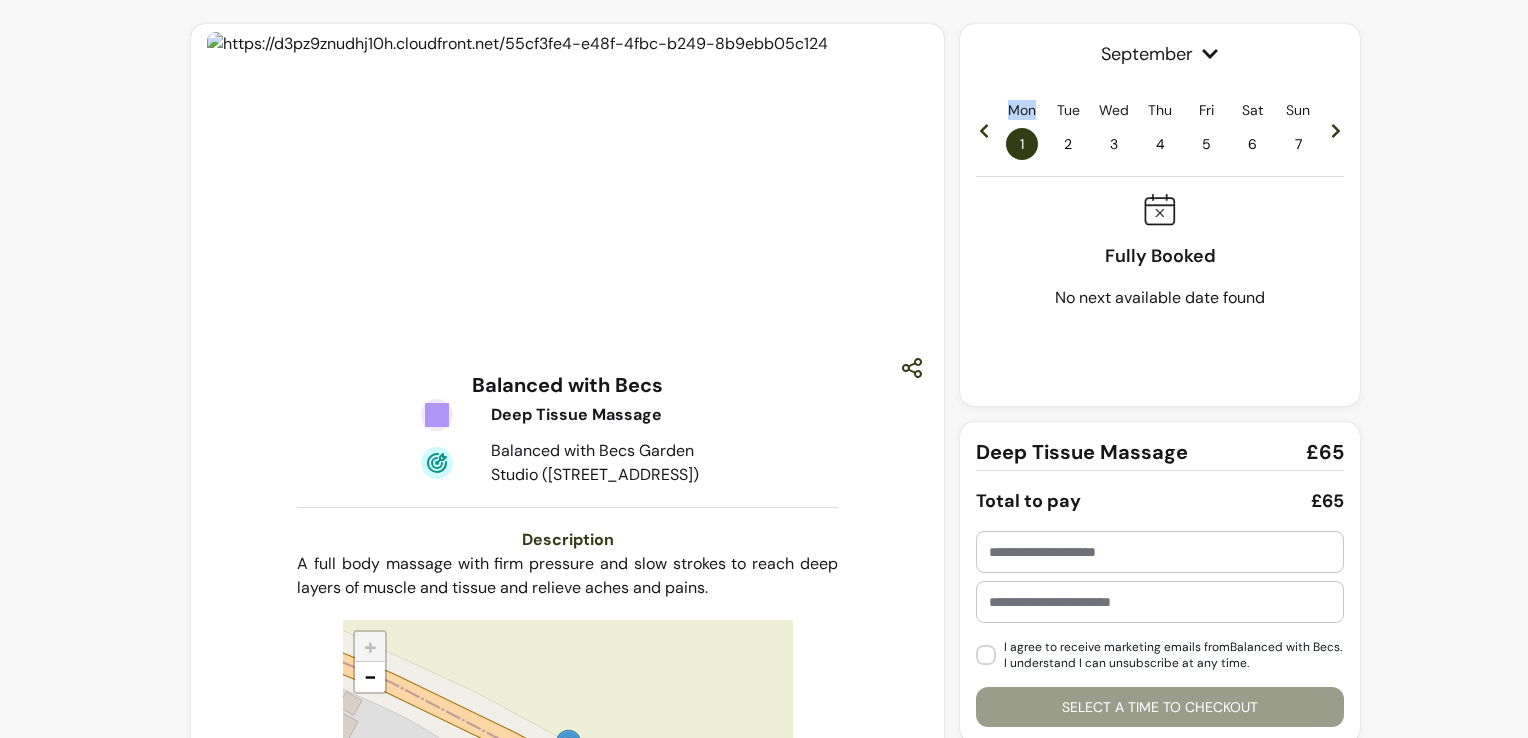 click at bounding box center (984, 130) 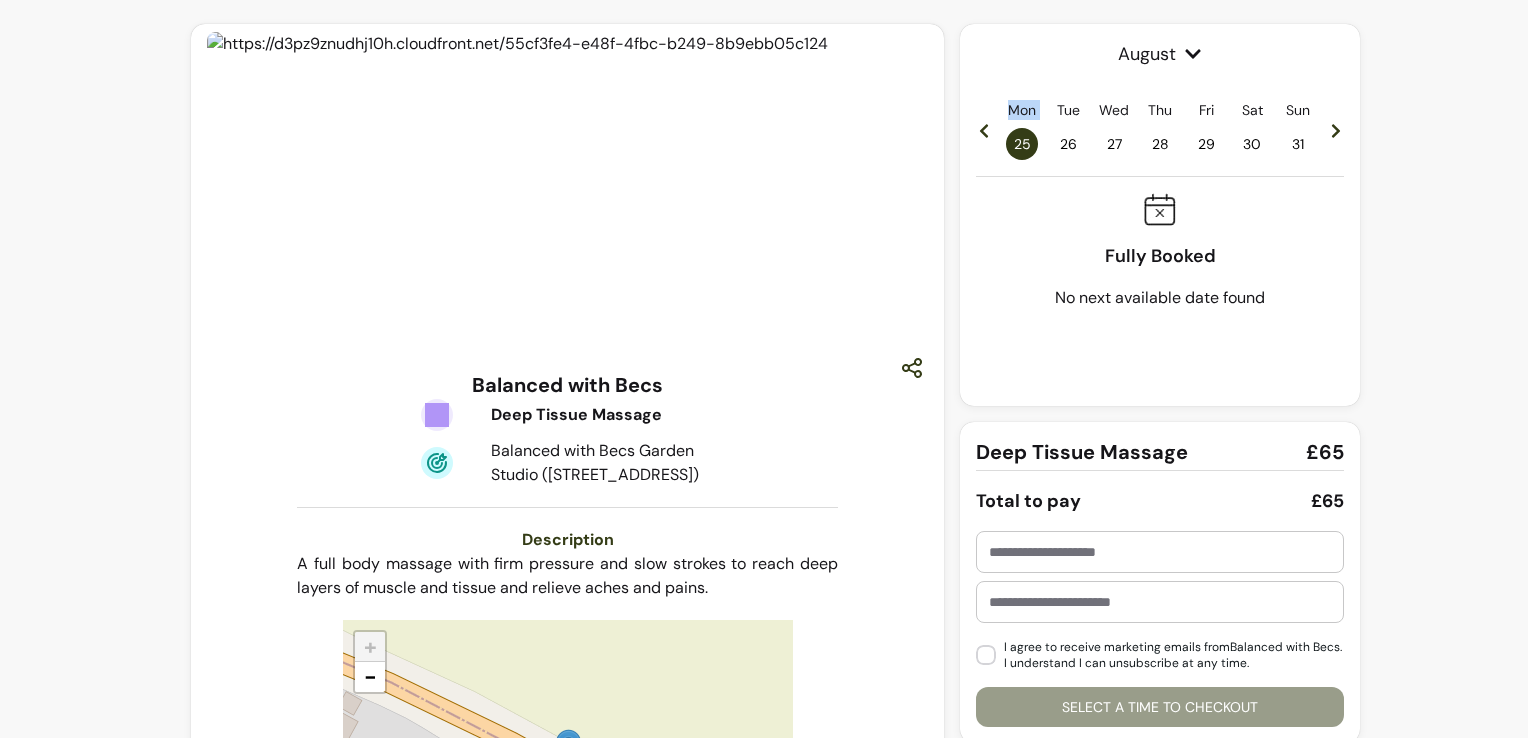 click at bounding box center [984, 130] 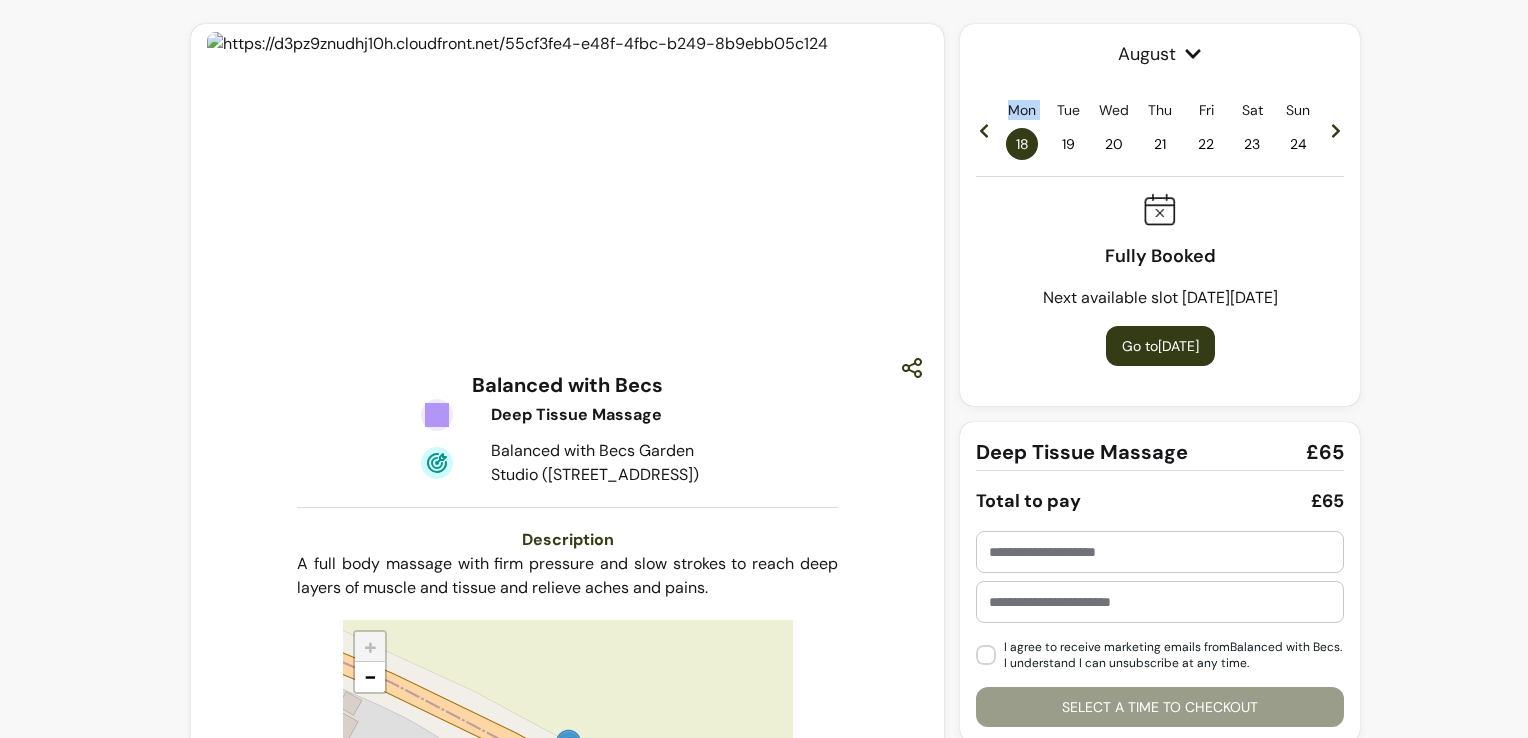 click at bounding box center (984, 130) 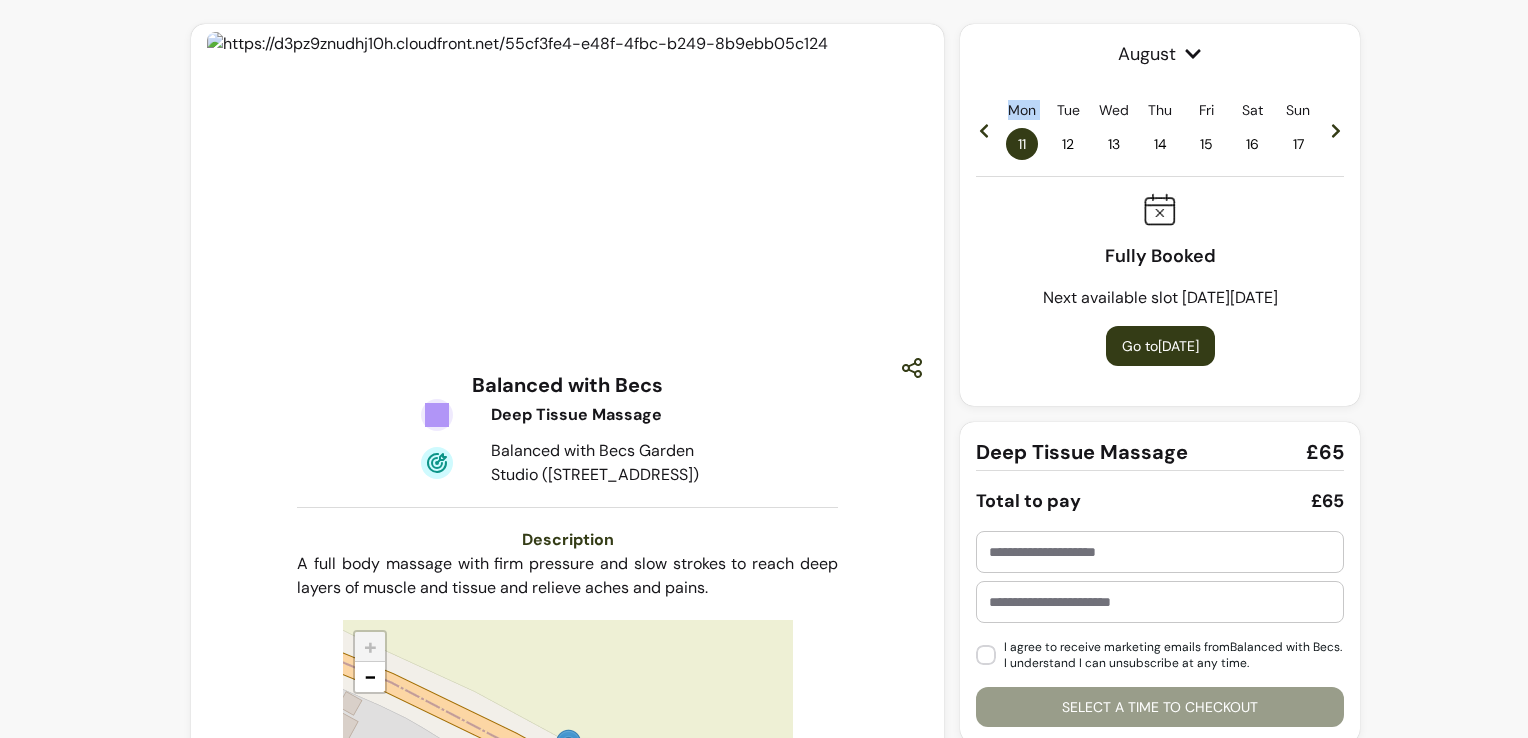 click at bounding box center (984, 130) 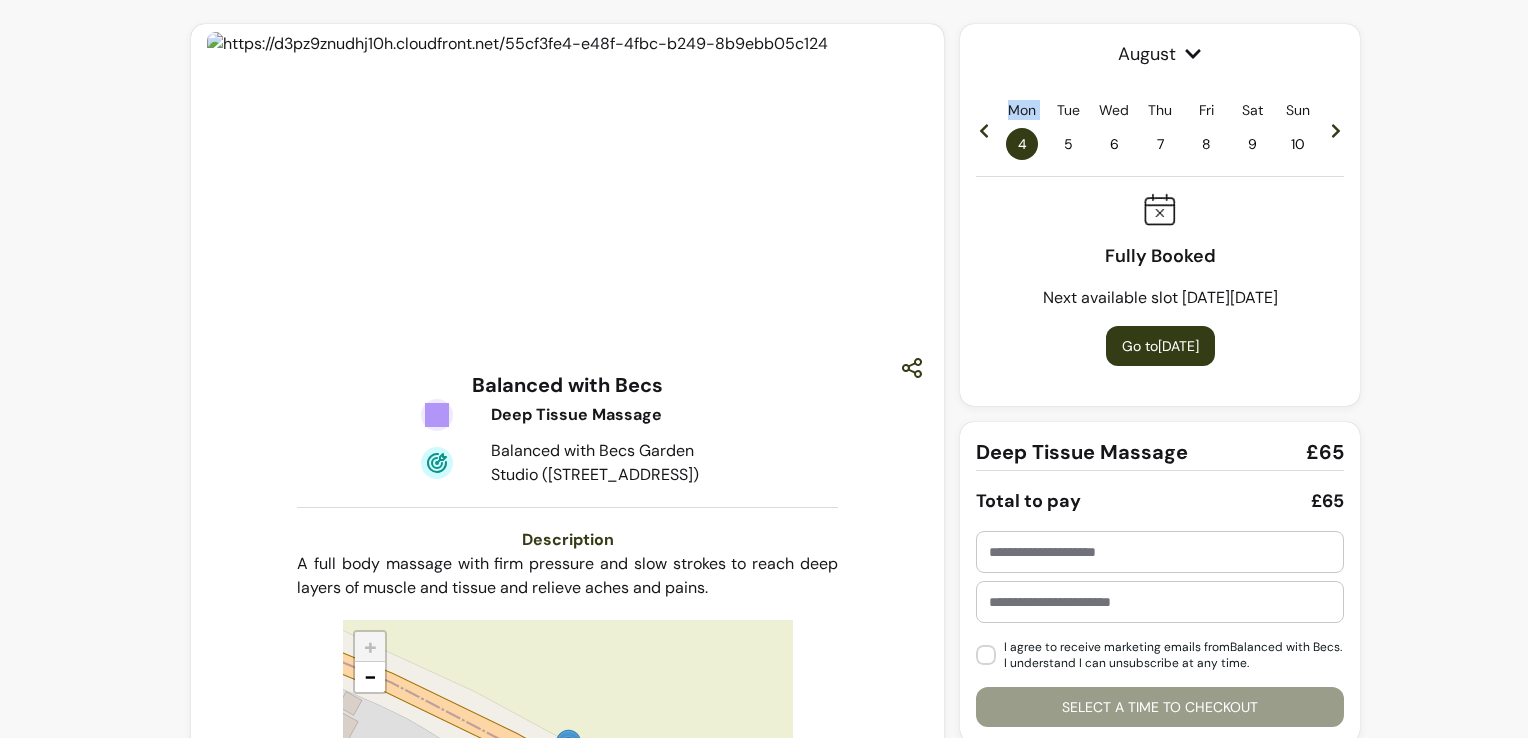 click at bounding box center [984, 130] 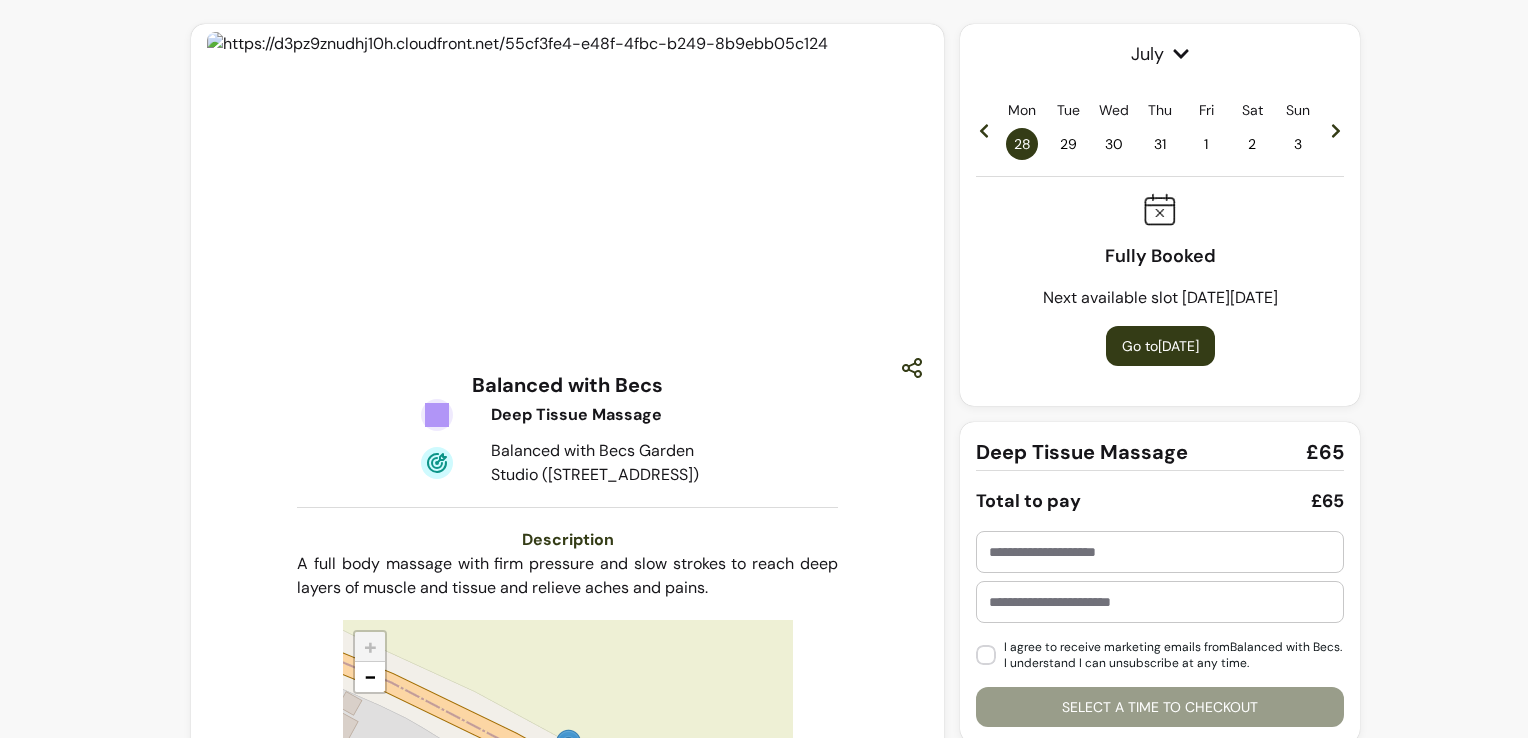 click 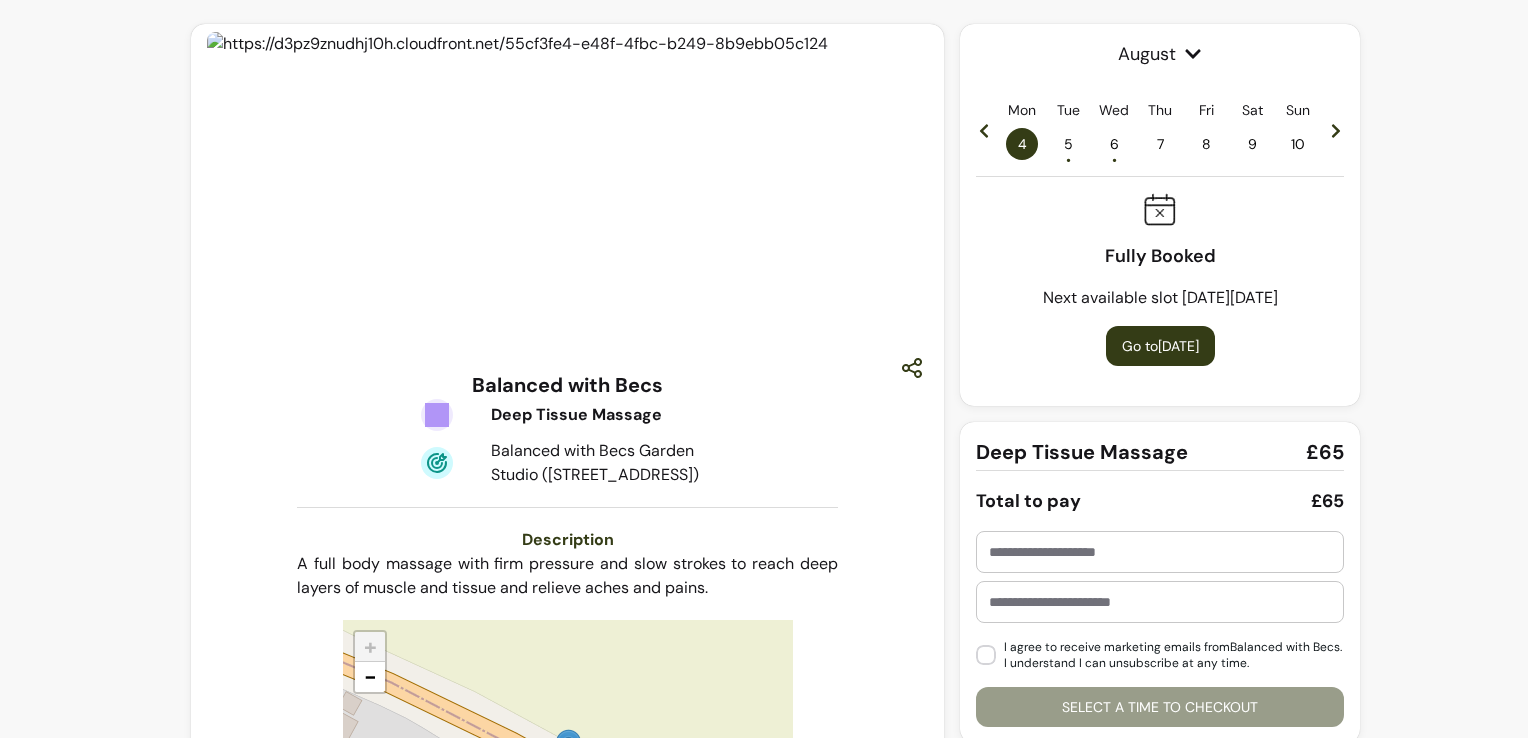 click on "5 •" at bounding box center (1068, 144) 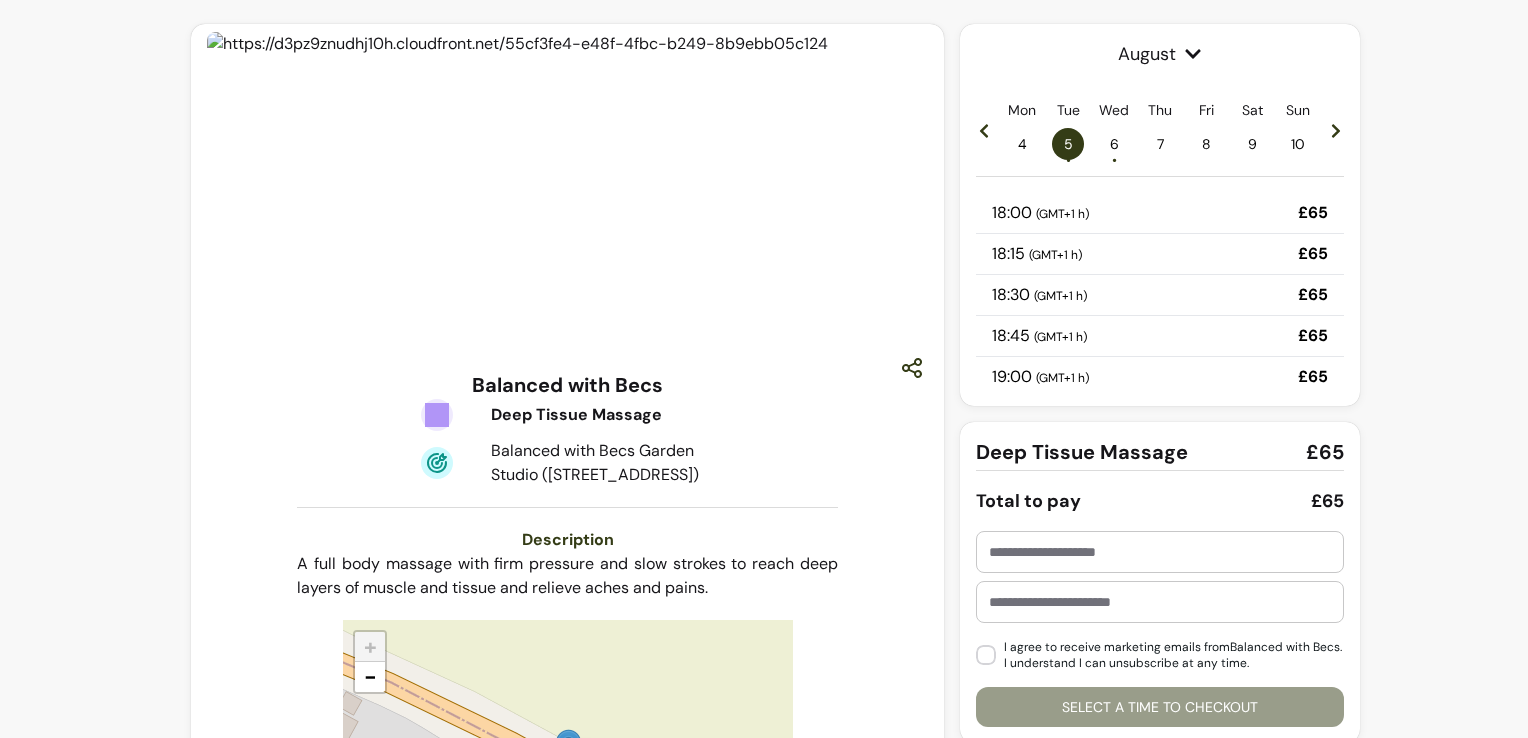 click on "•" at bounding box center [1114, 160] 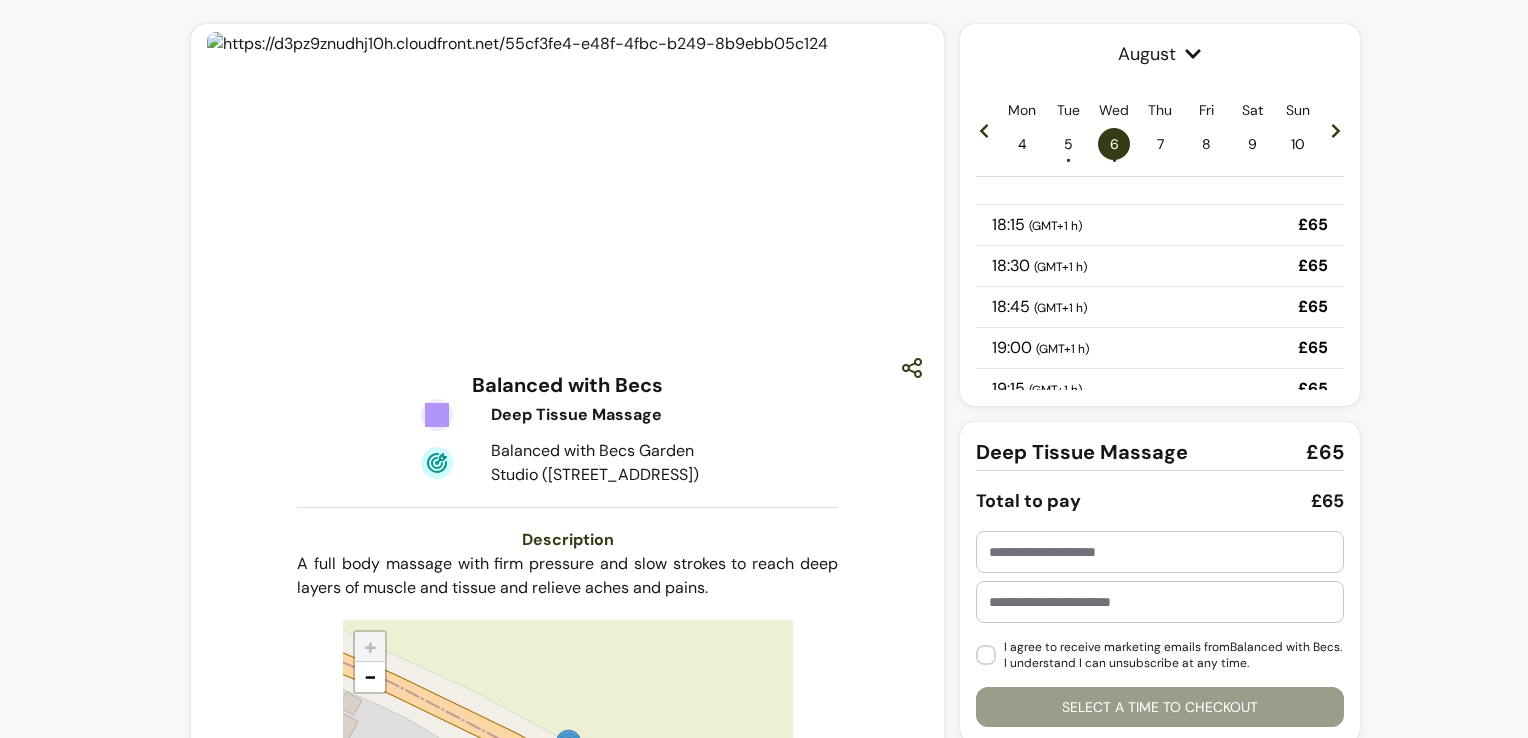 scroll, scrollTop: 24, scrollLeft: 0, axis: vertical 